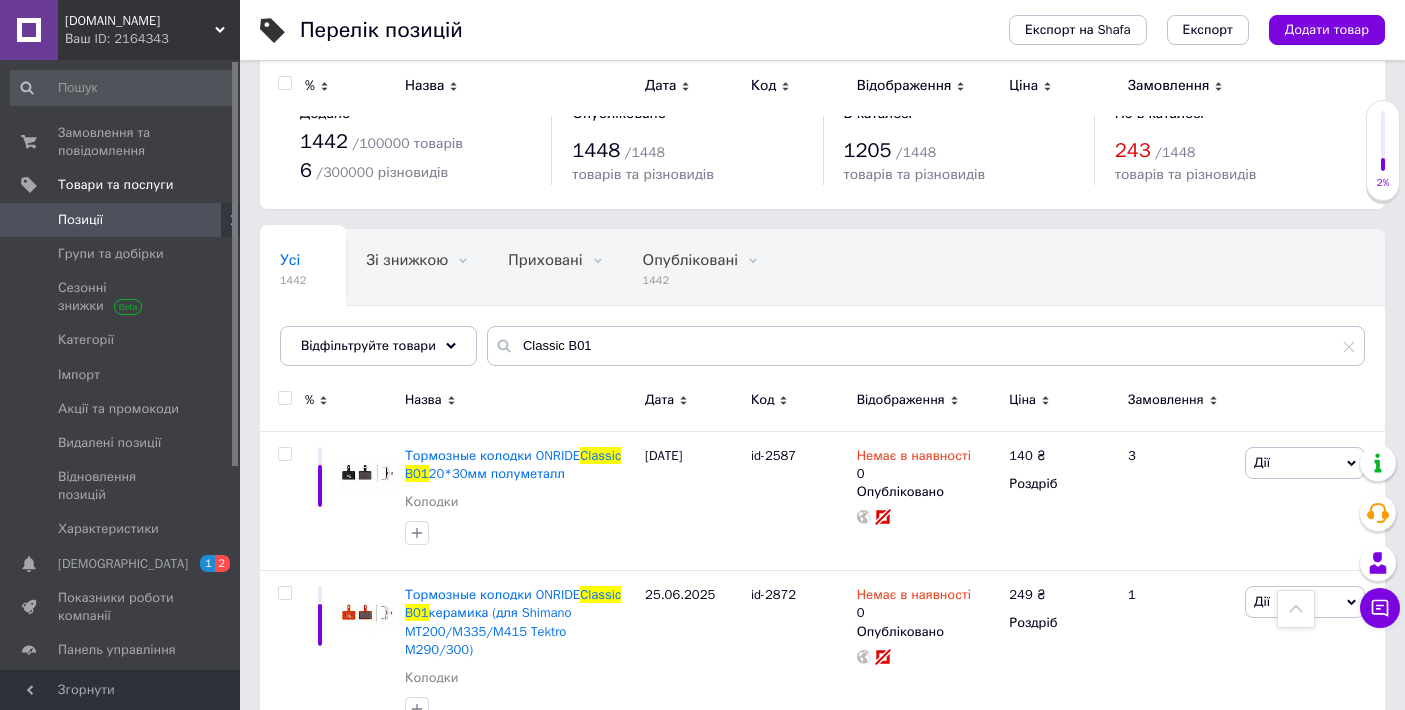 scroll, scrollTop: 362, scrollLeft: 0, axis: vertical 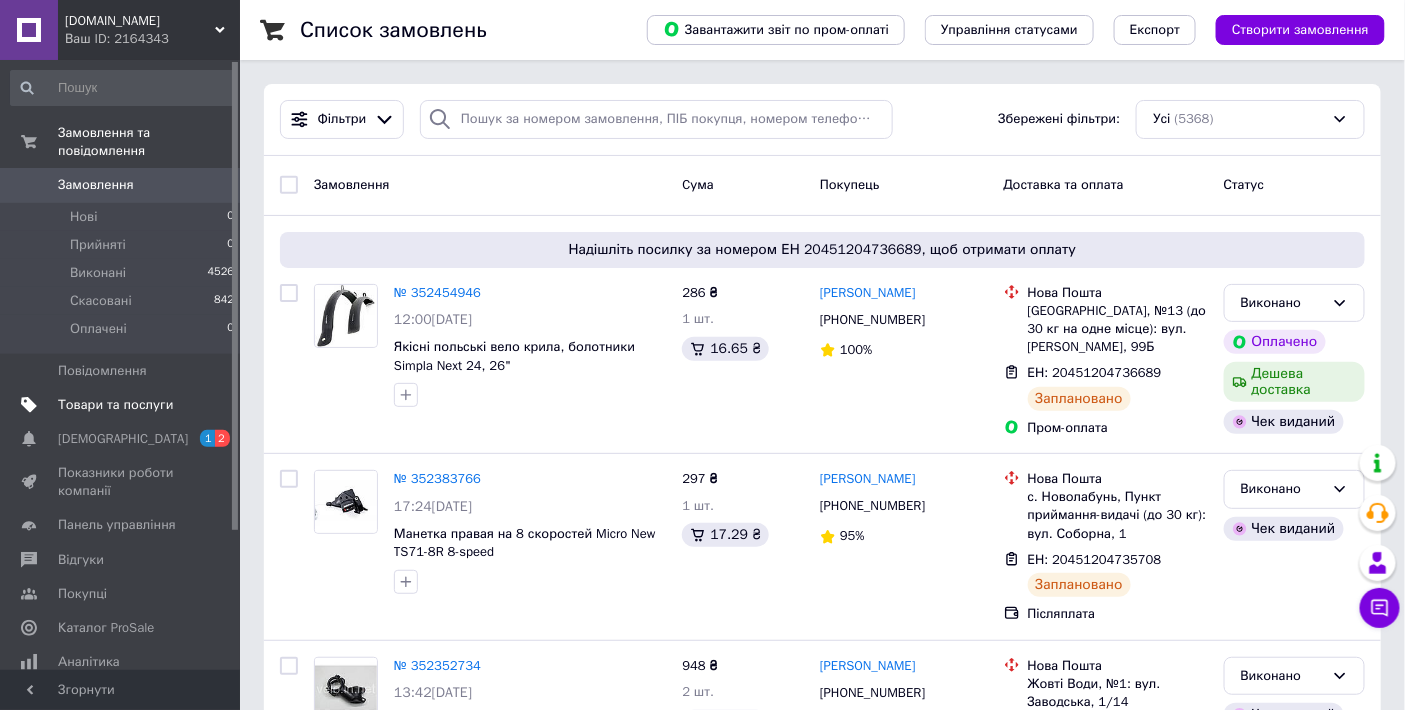 click on "Товари та послуги" at bounding box center [123, 405] 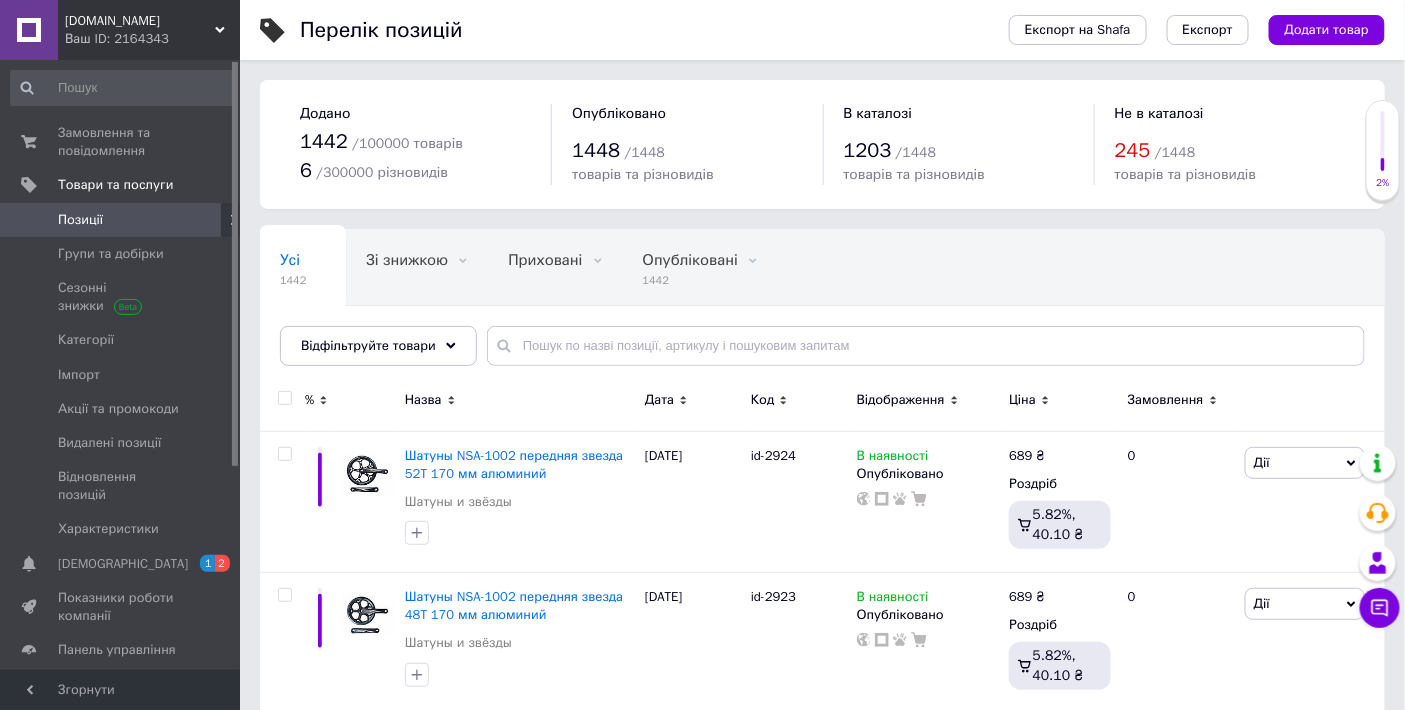 drag, startPoint x: 542, startPoint y: 320, endPoint x: 612, endPoint y: 361, distance: 81.12336 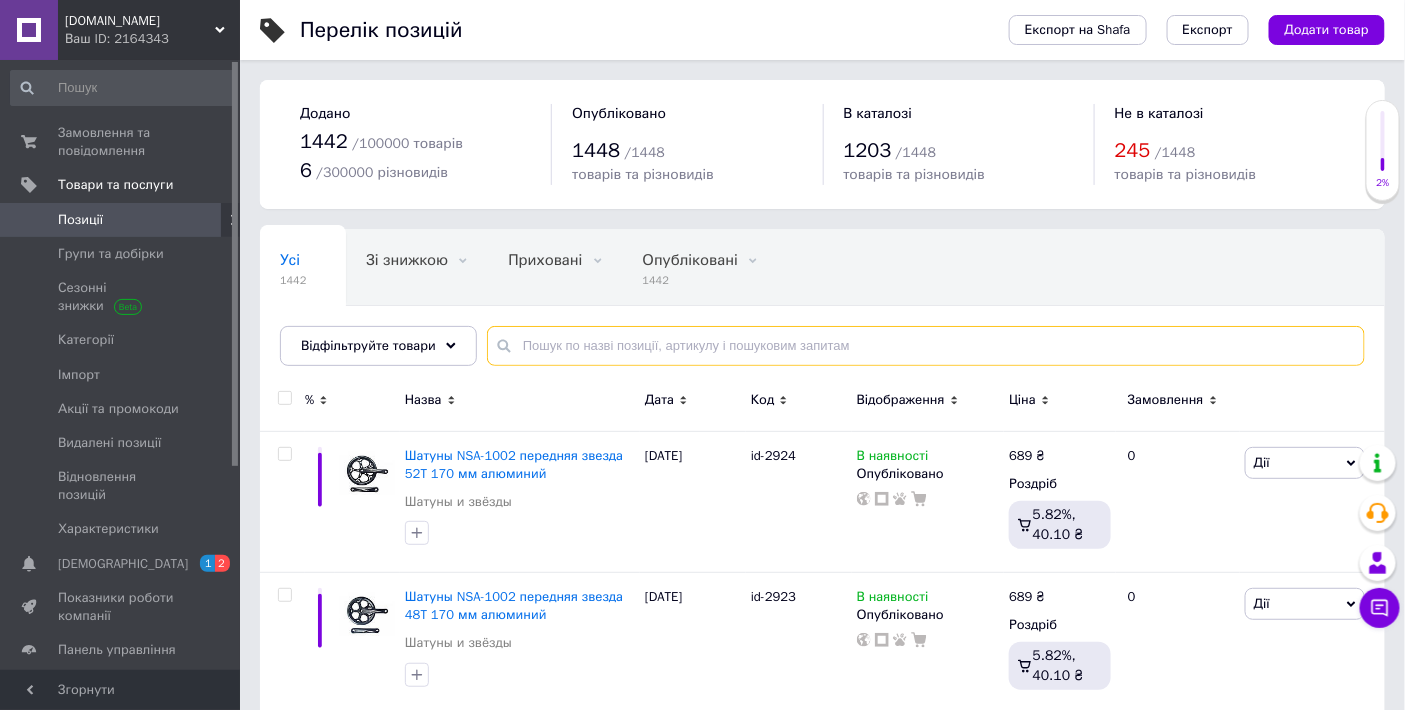 click at bounding box center (926, 346) 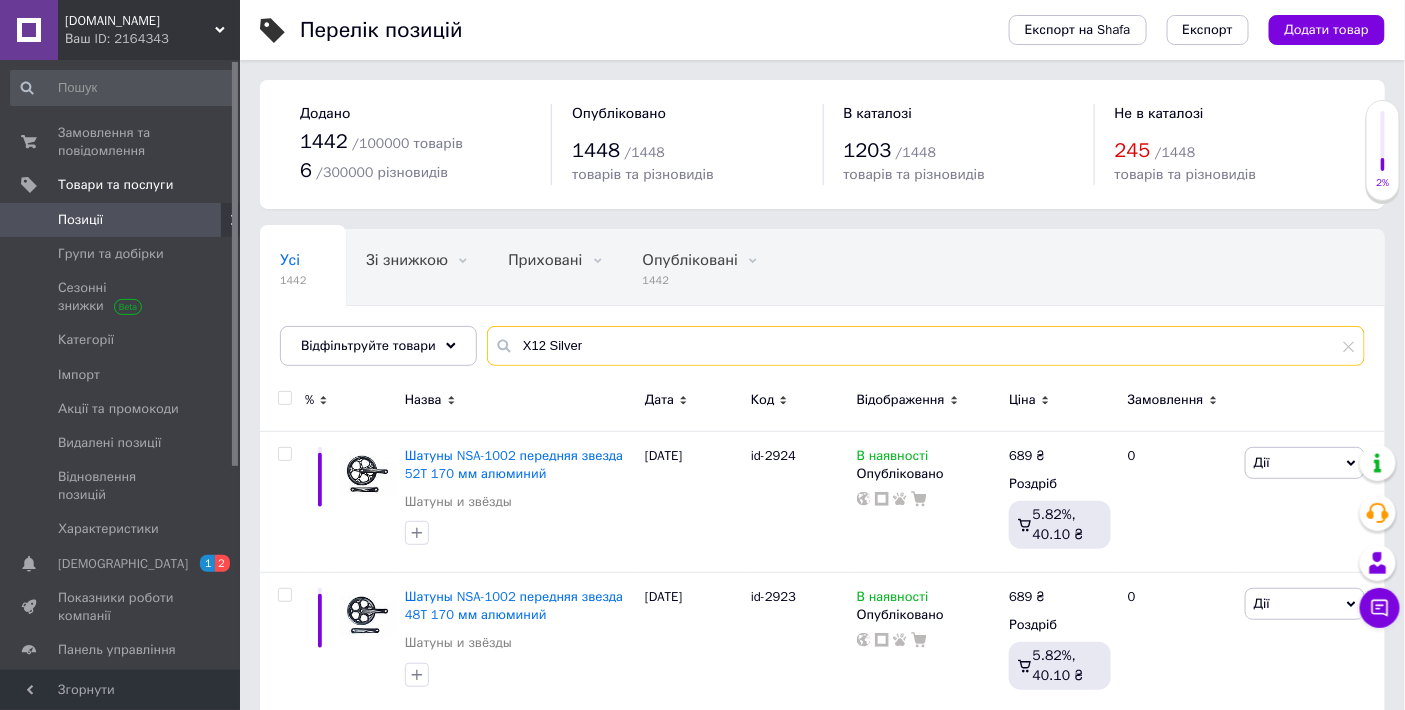 type on "X12 Silver" 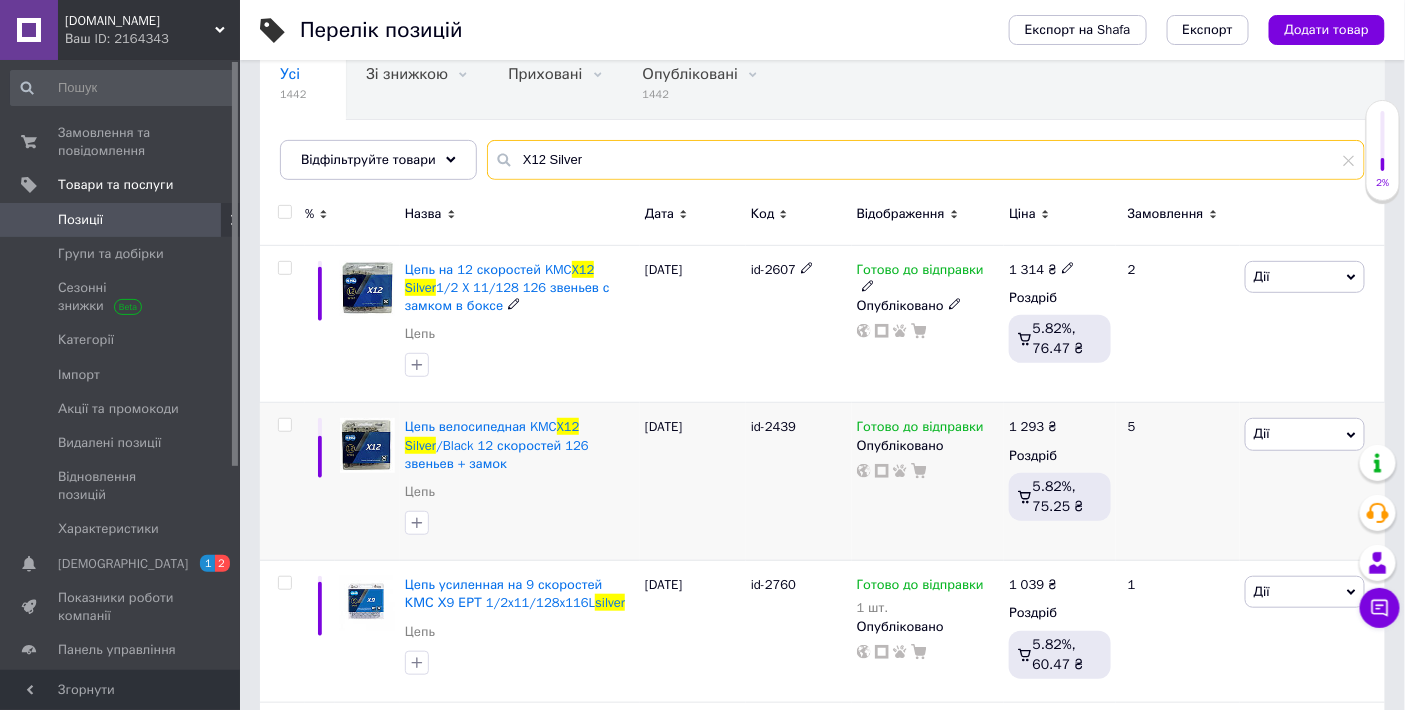 scroll, scrollTop: 222, scrollLeft: 0, axis: vertical 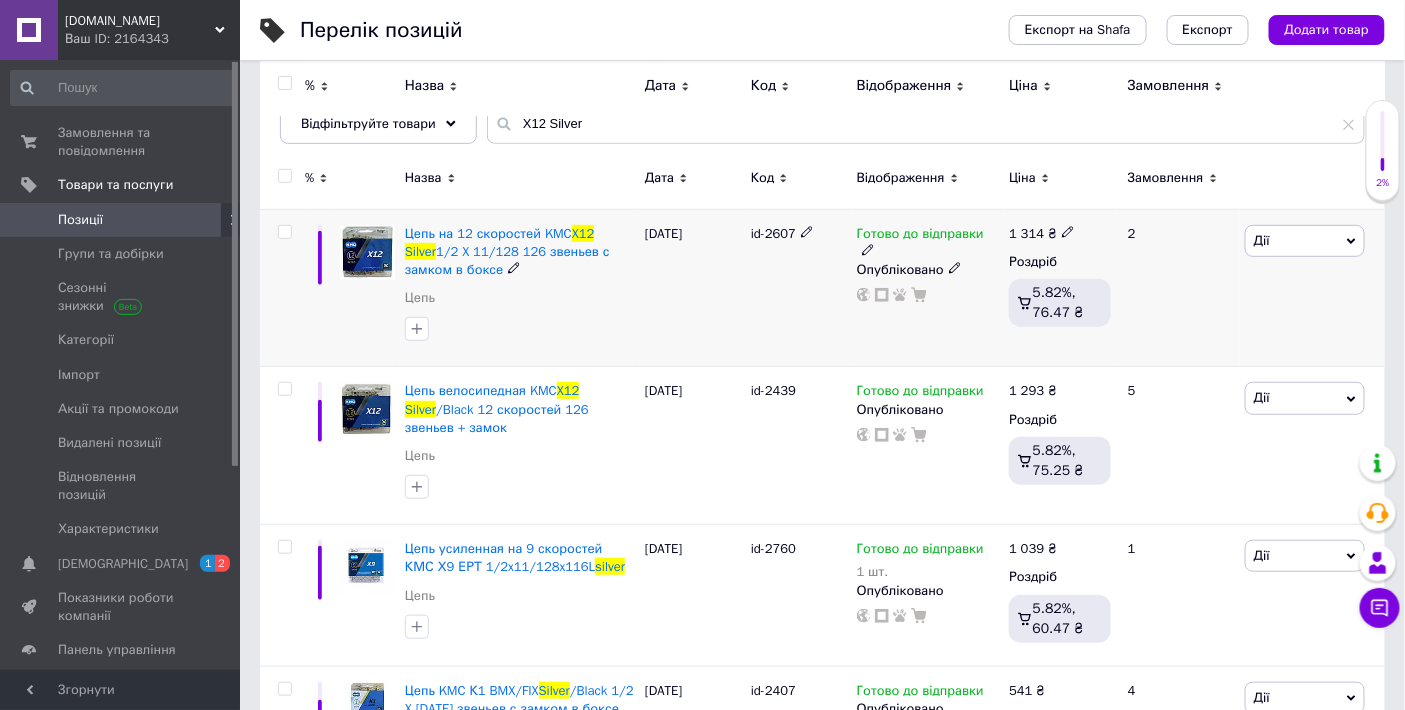click on "Готово до відправки" at bounding box center (920, 236) 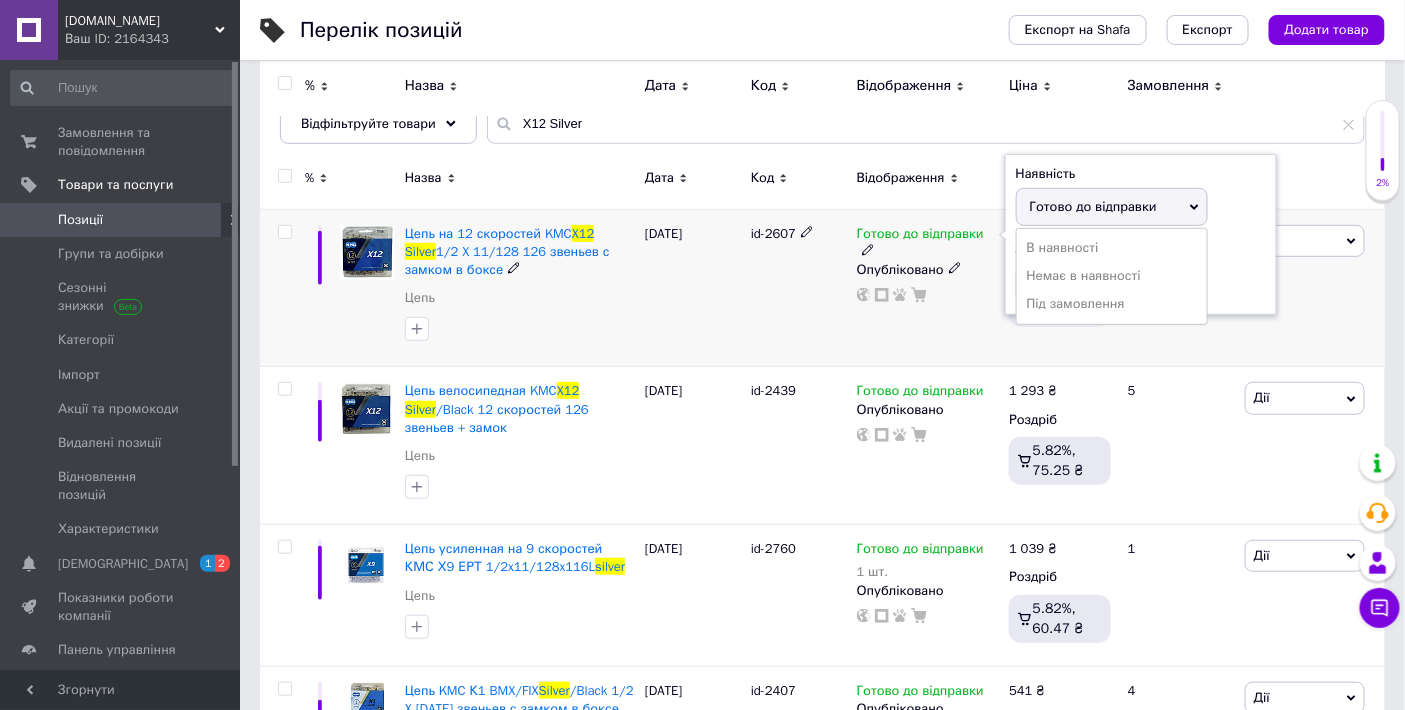 drag, startPoint x: 1052, startPoint y: 273, endPoint x: 1057, endPoint y: 286, distance: 13.928389 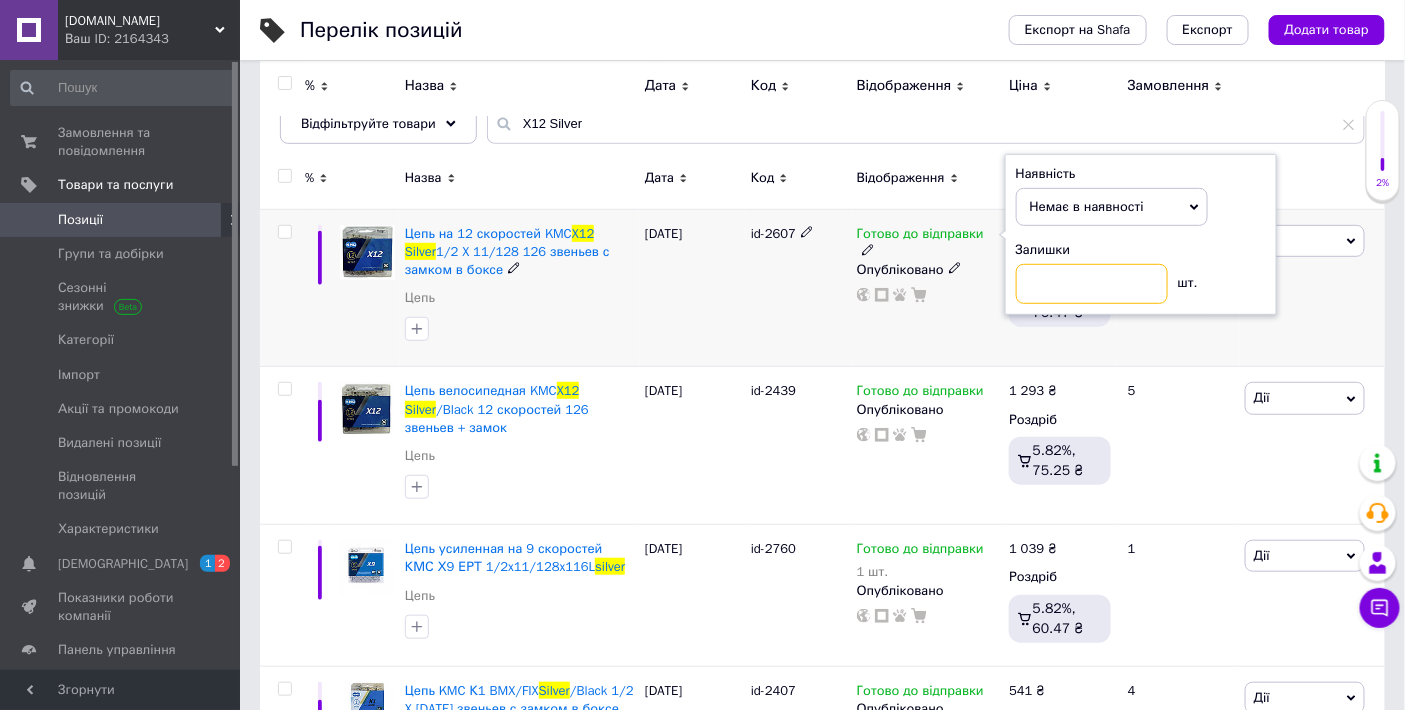 click at bounding box center (1092, 284) 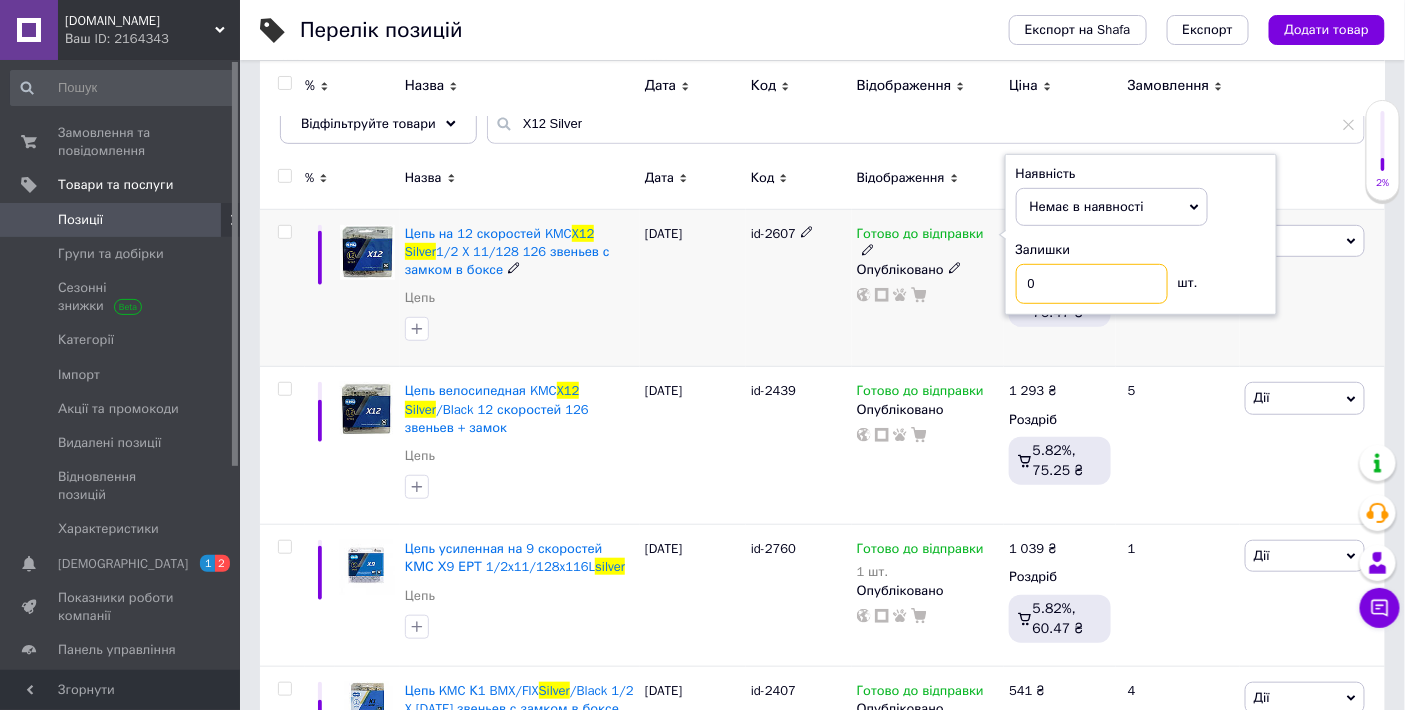 type on "0" 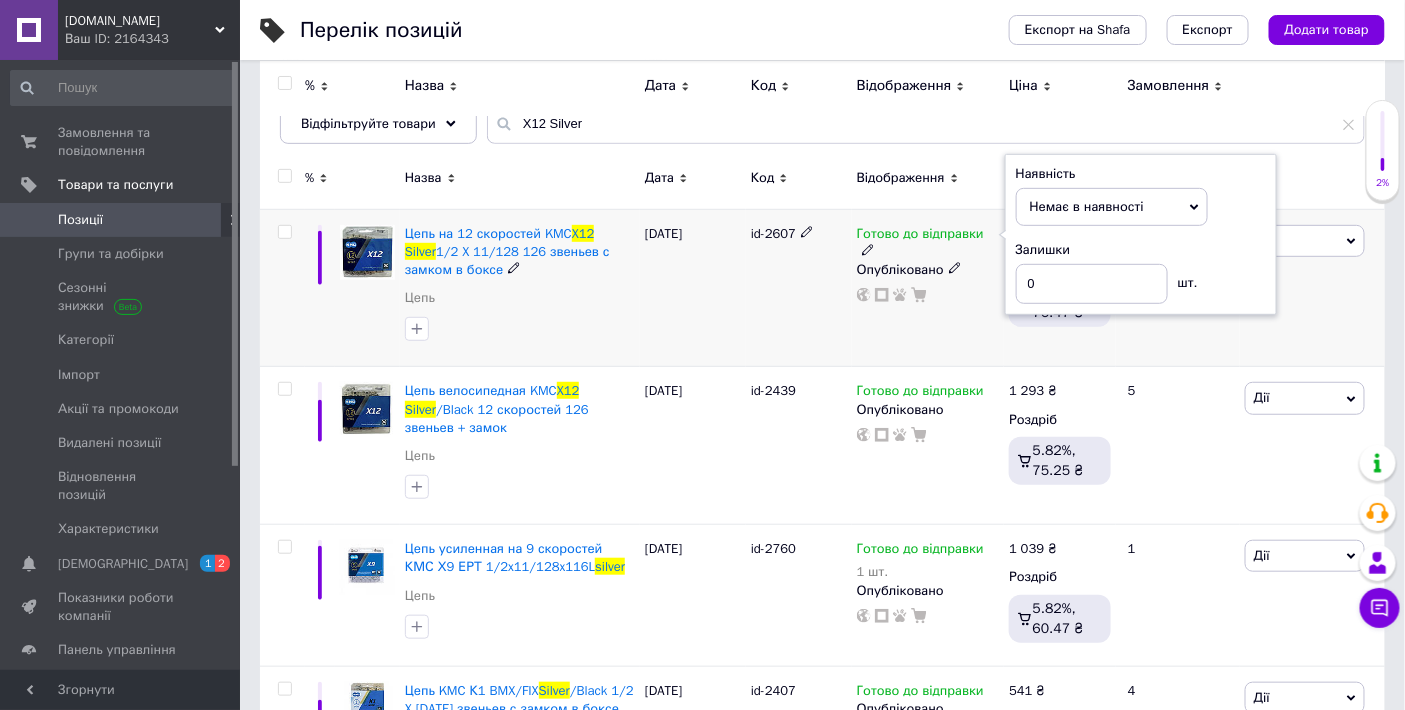 click on "Готово до відправки Наявність Немає в наявності В наявності Під замовлення Готово до відправки Залишки 0 шт. Опубліковано" at bounding box center [928, 288] 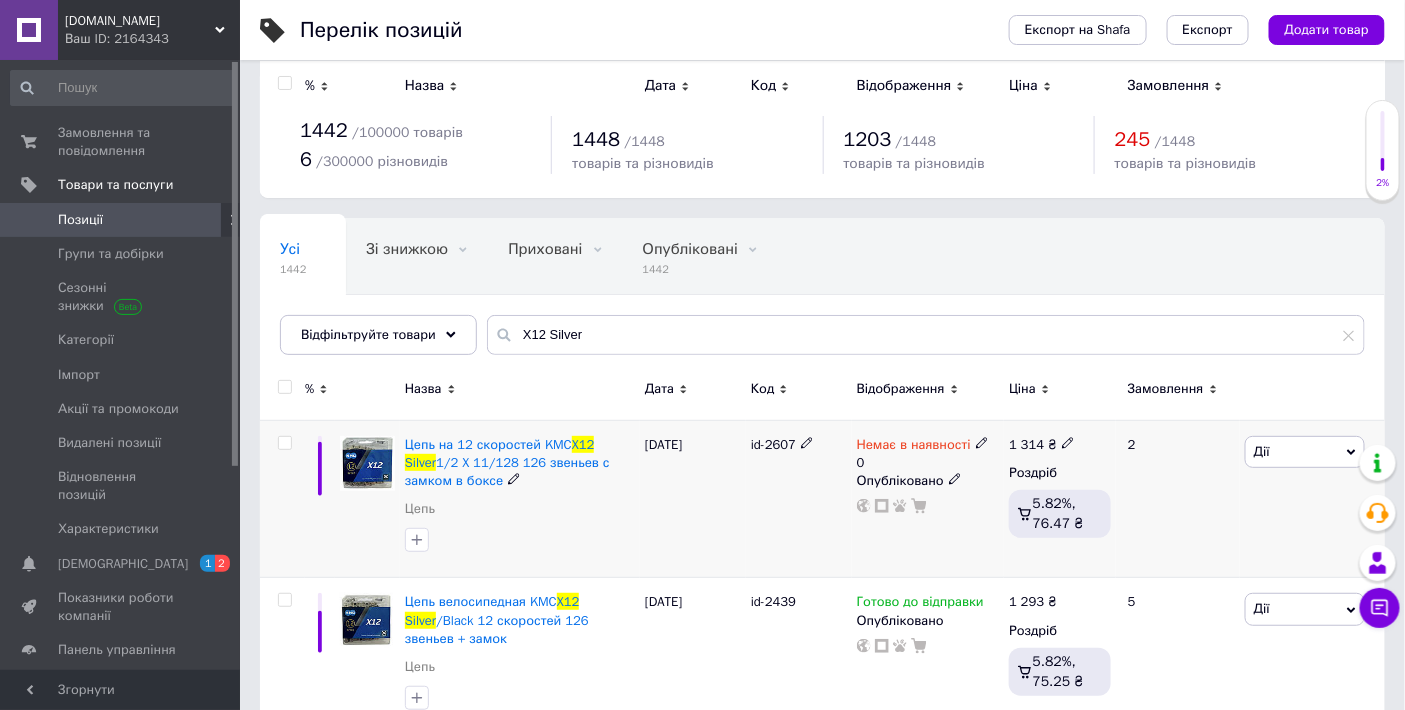 scroll, scrollTop: 0, scrollLeft: 0, axis: both 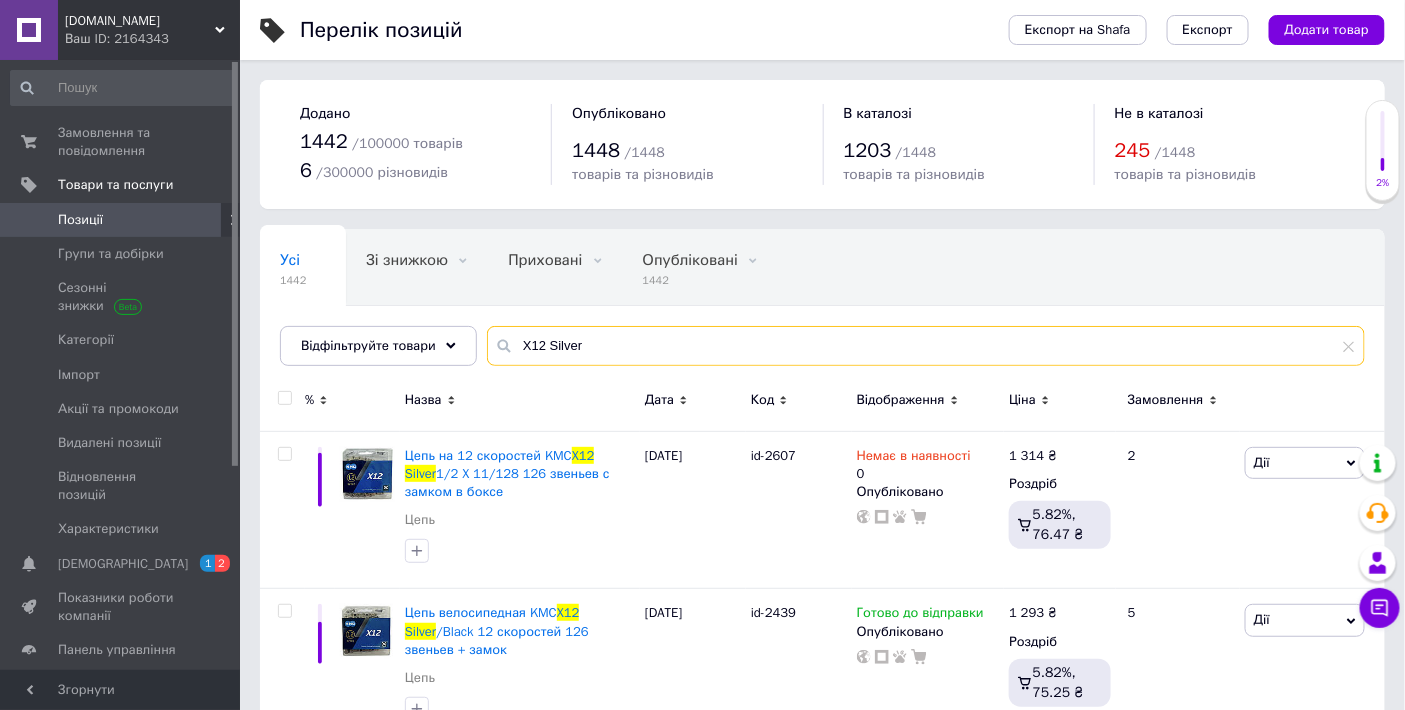 click on "X12 Silver" at bounding box center (926, 346) 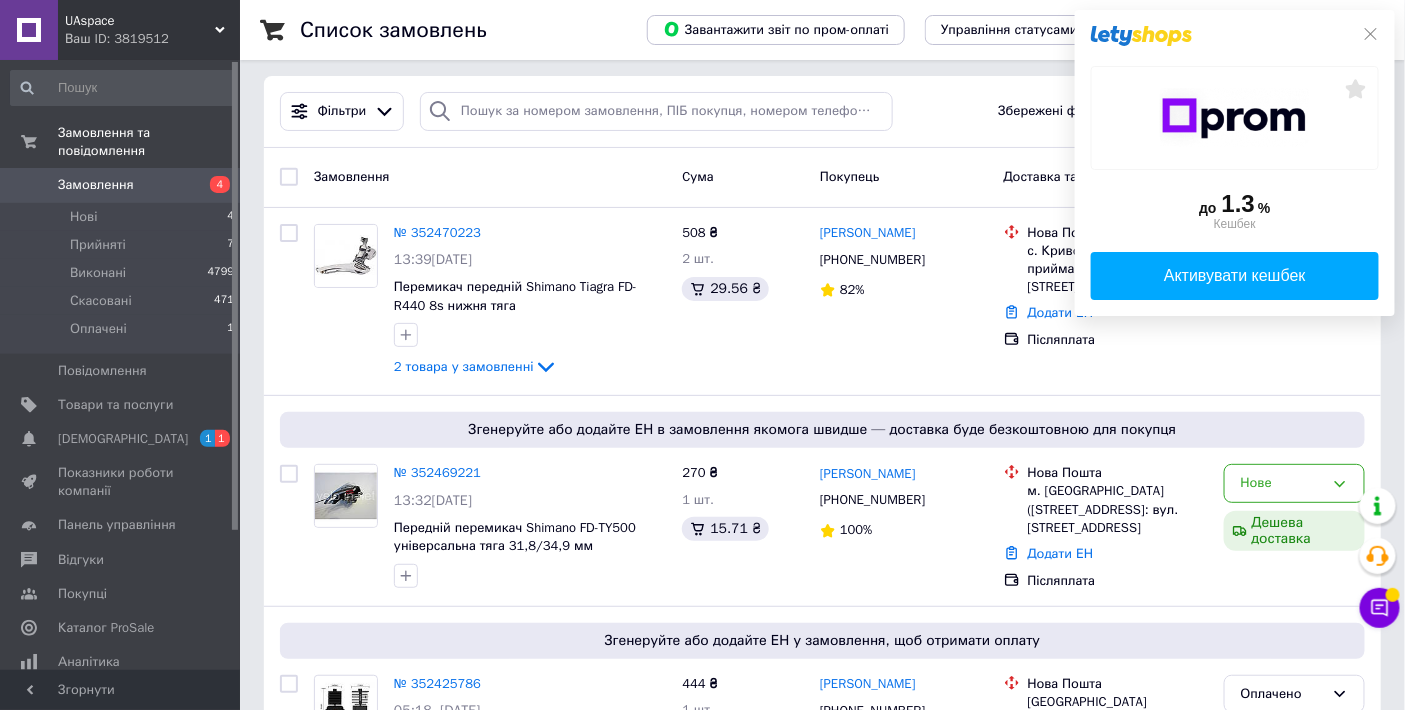 scroll, scrollTop: 0, scrollLeft: 0, axis: both 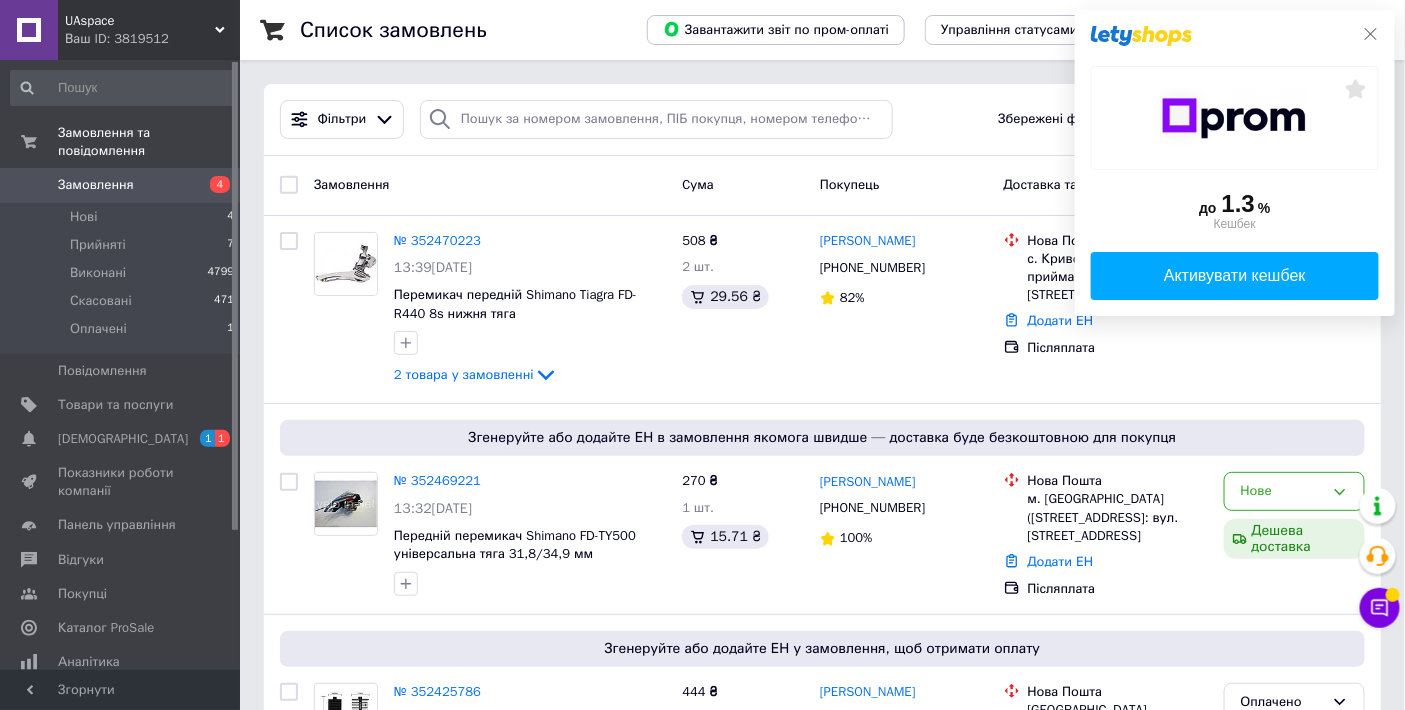 click 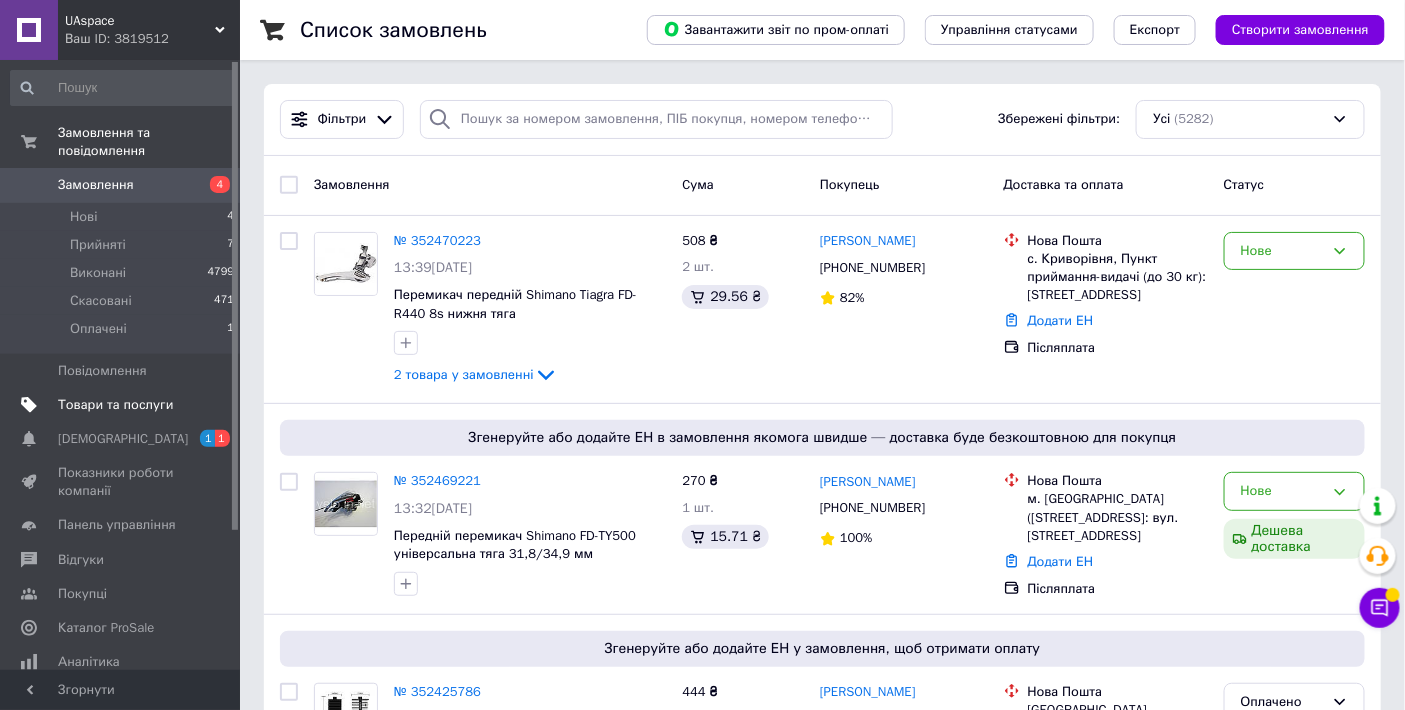 click on "Товари та послуги" at bounding box center [115, 405] 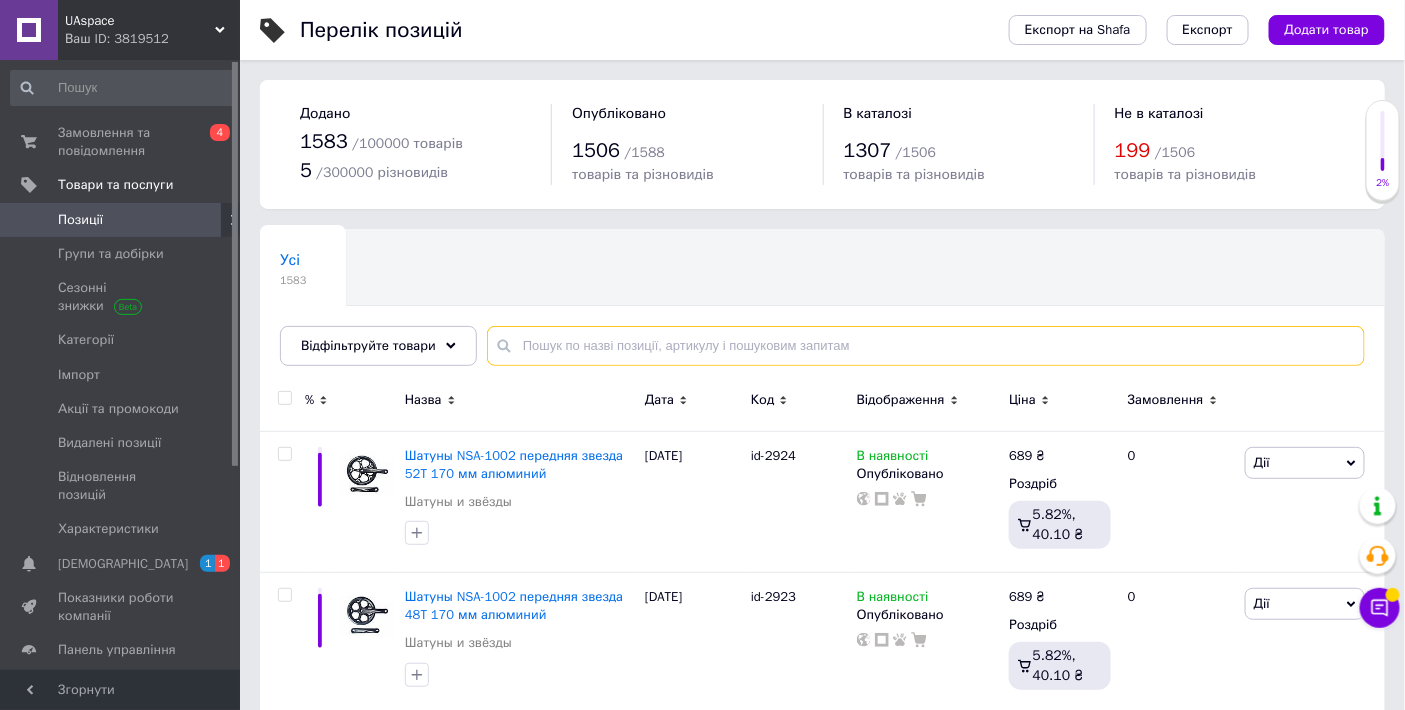 click at bounding box center [926, 346] 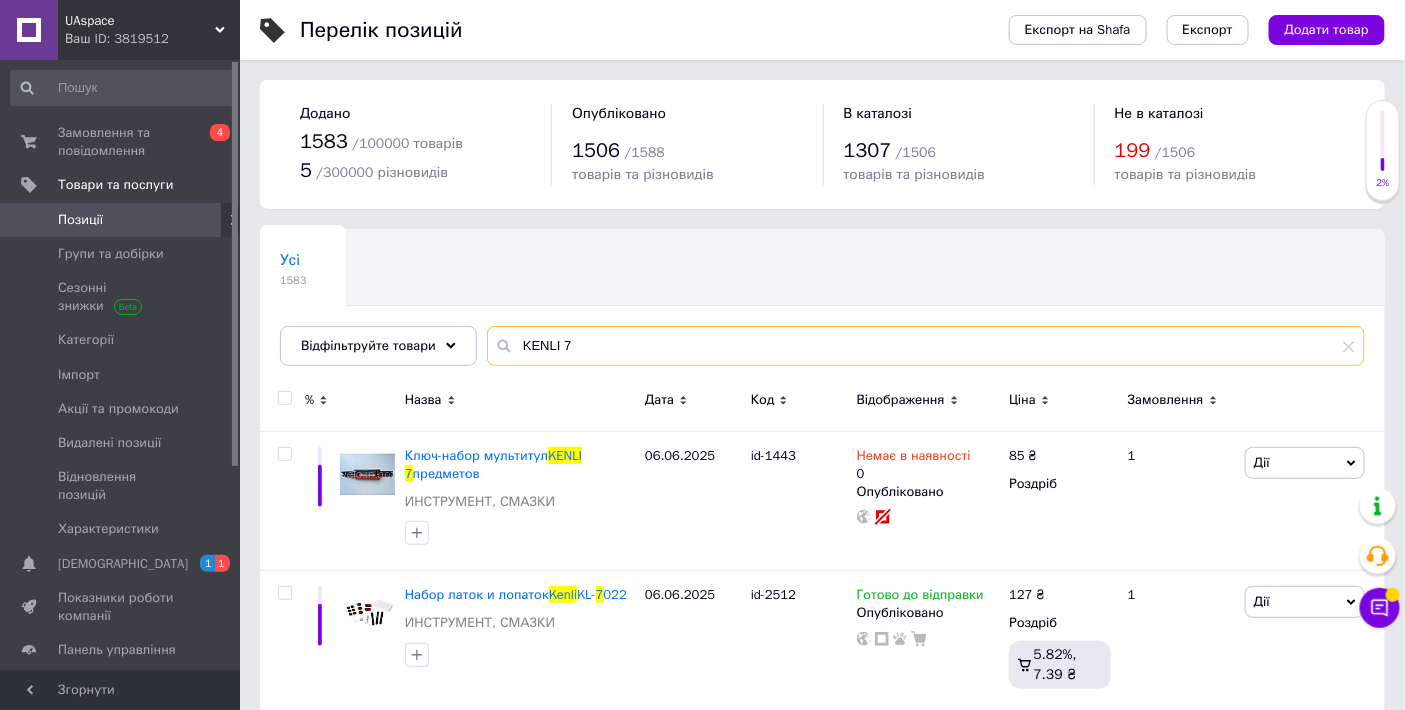 click on "KENLI 7" at bounding box center [926, 346] 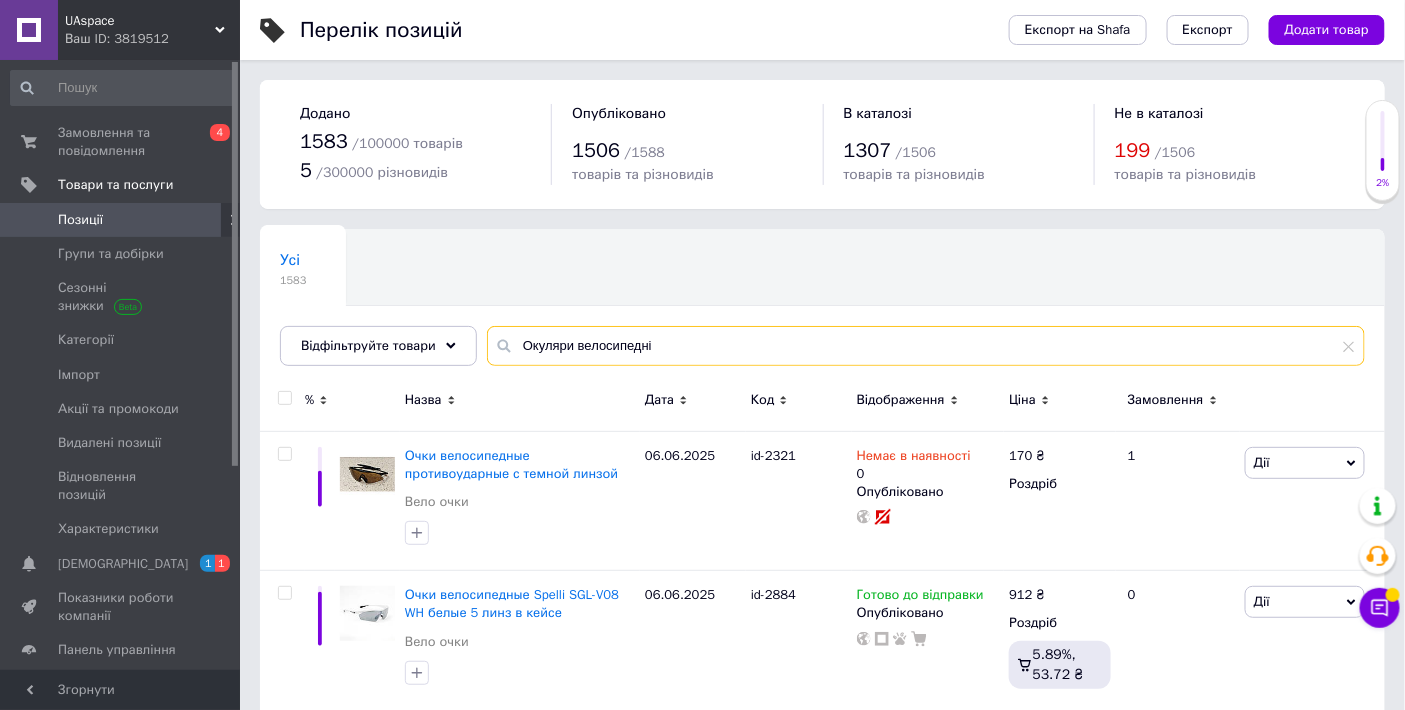 click on "Окуляри велосипедні" at bounding box center (926, 346) 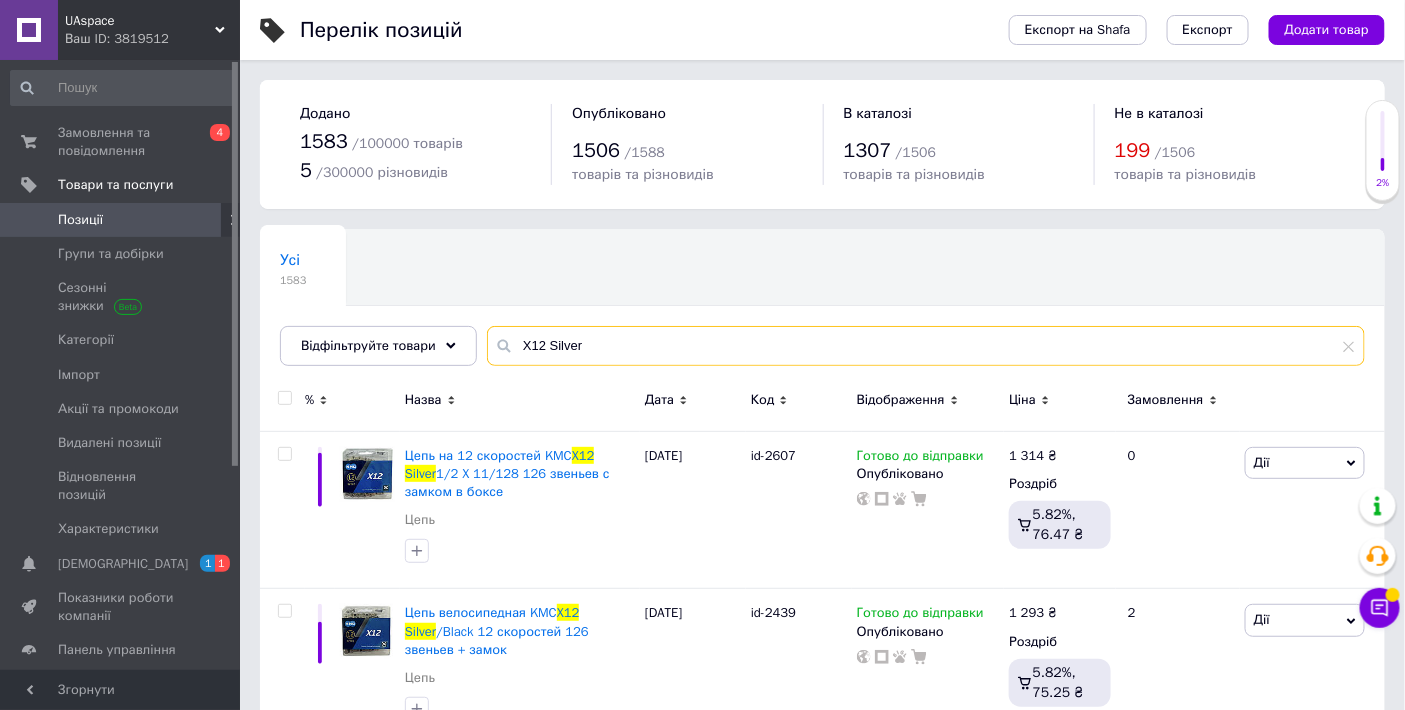 scroll, scrollTop: 111, scrollLeft: 0, axis: vertical 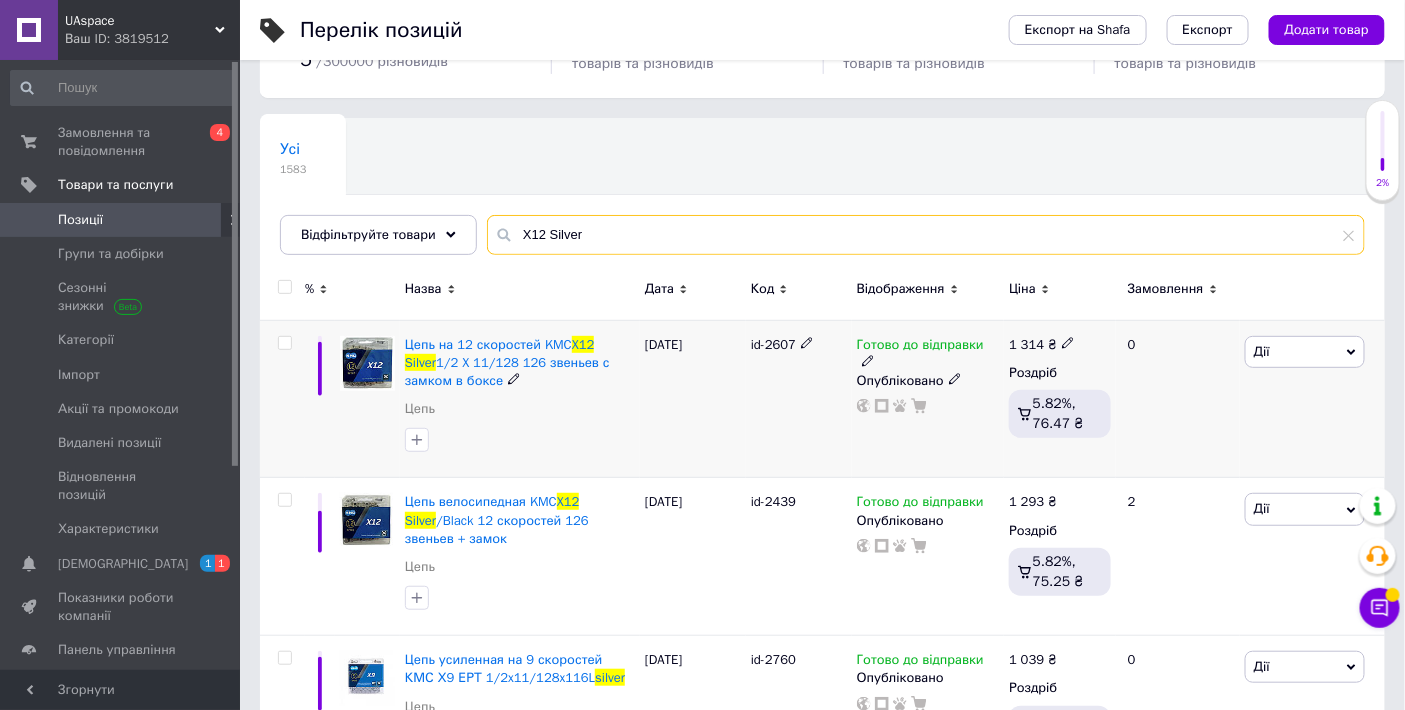 type on "X12 Silver" 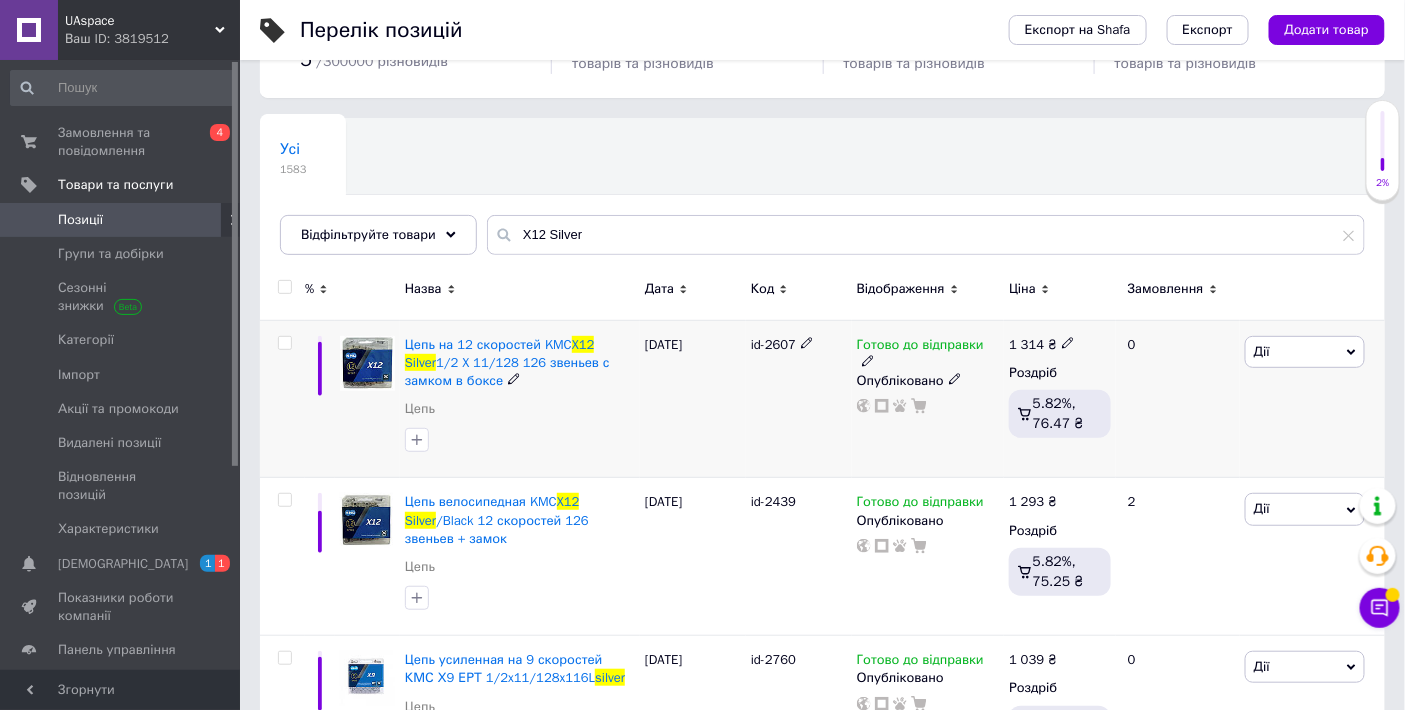 click on "Готово до відправки" at bounding box center (920, 347) 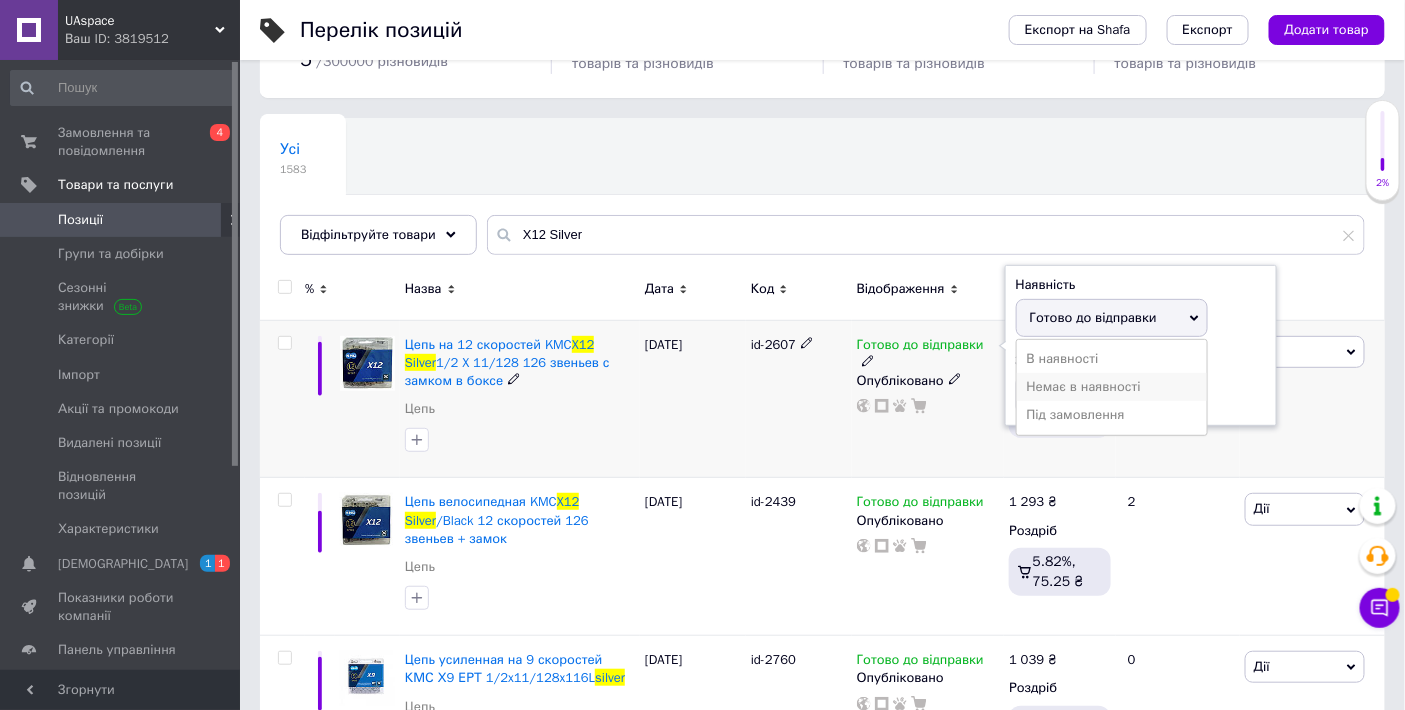 click on "Немає в наявності" at bounding box center (1112, 387) 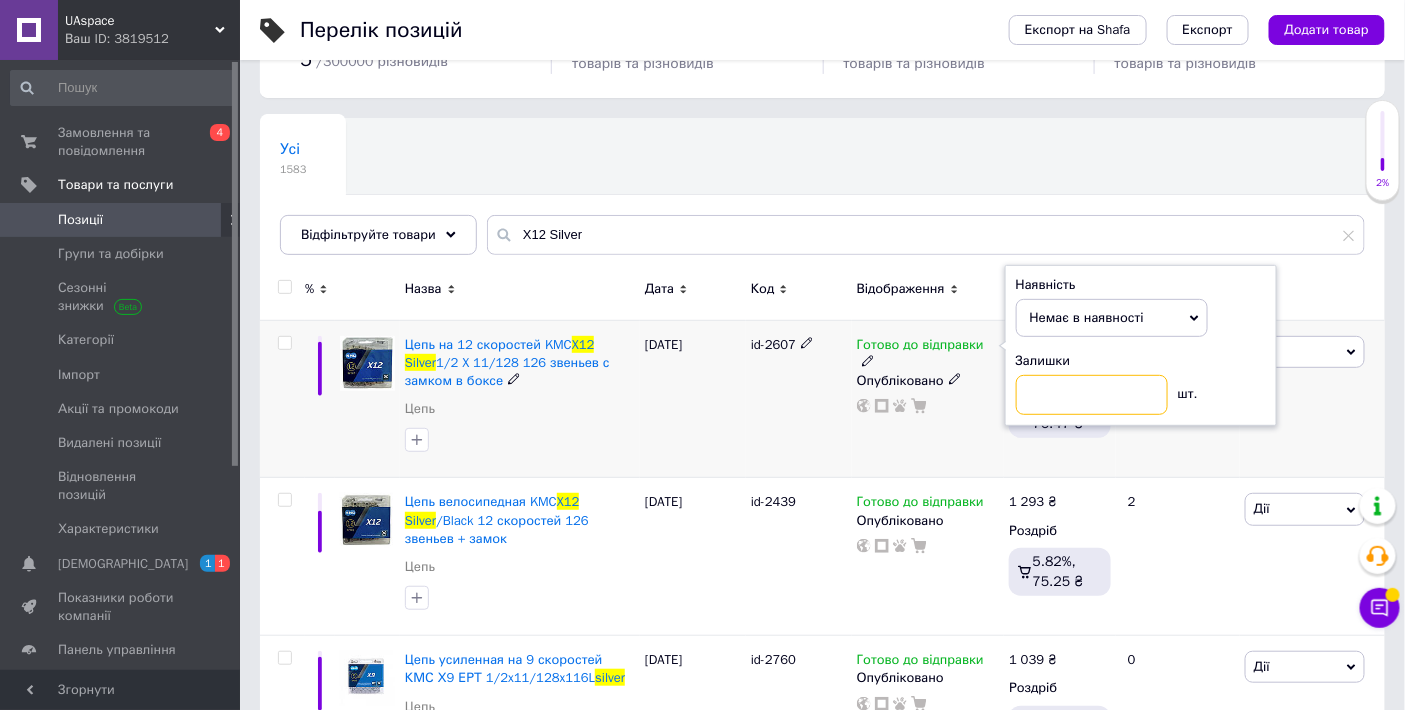 click at bounding box center (1092, 395) 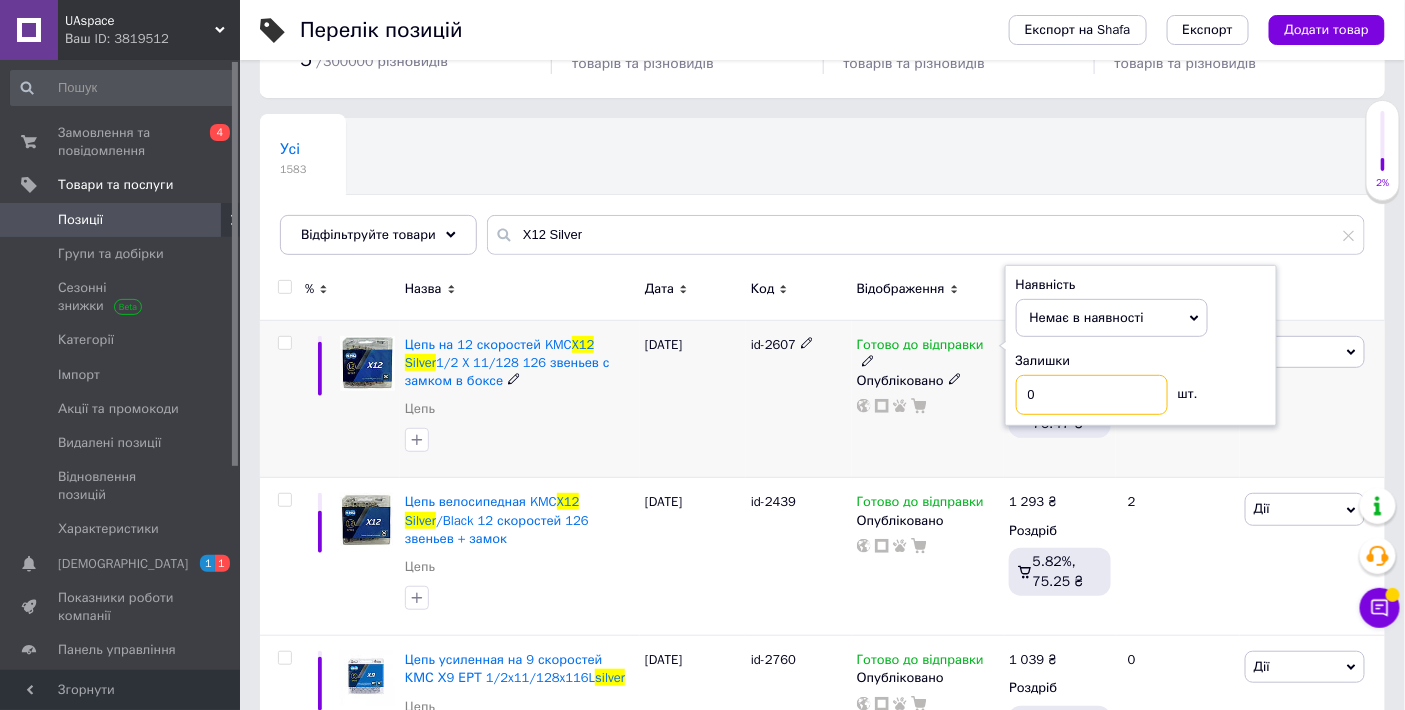 type on "0" 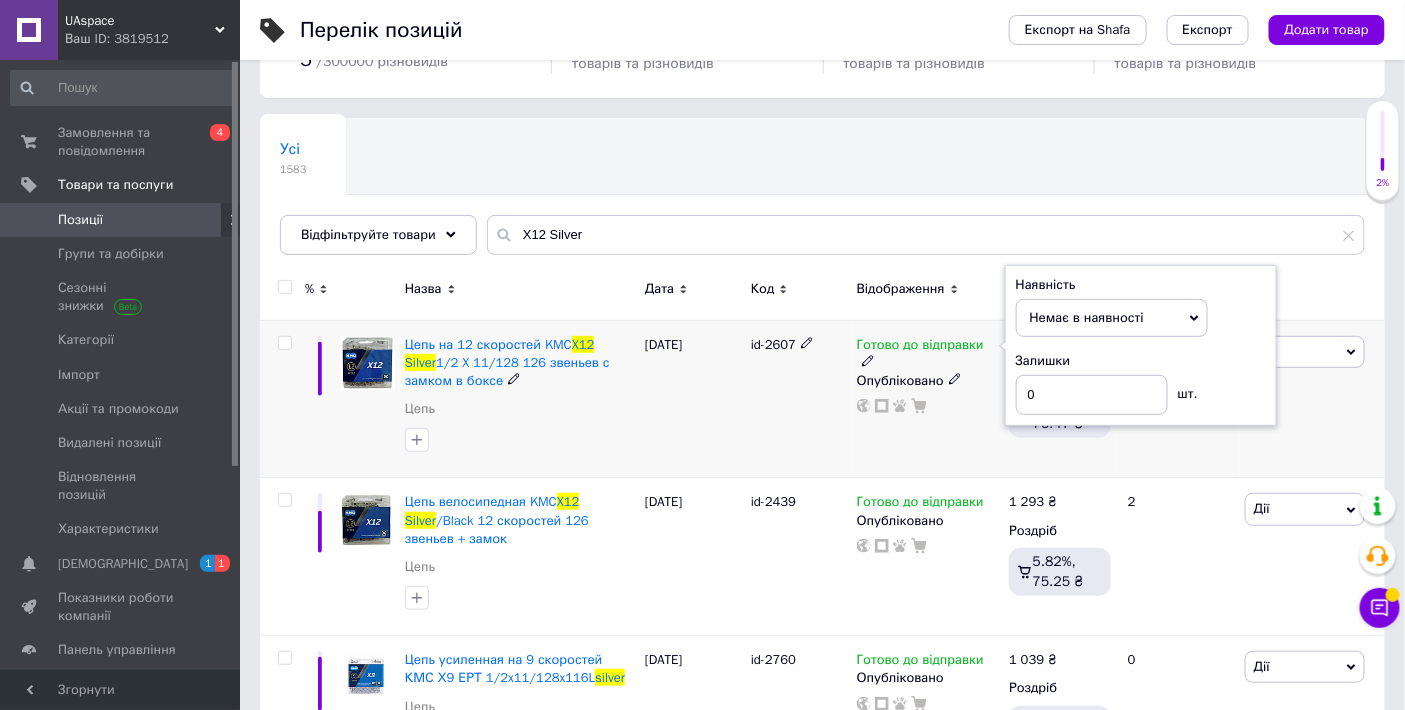 click on "[DATE]" at bounding box center [693, 399] 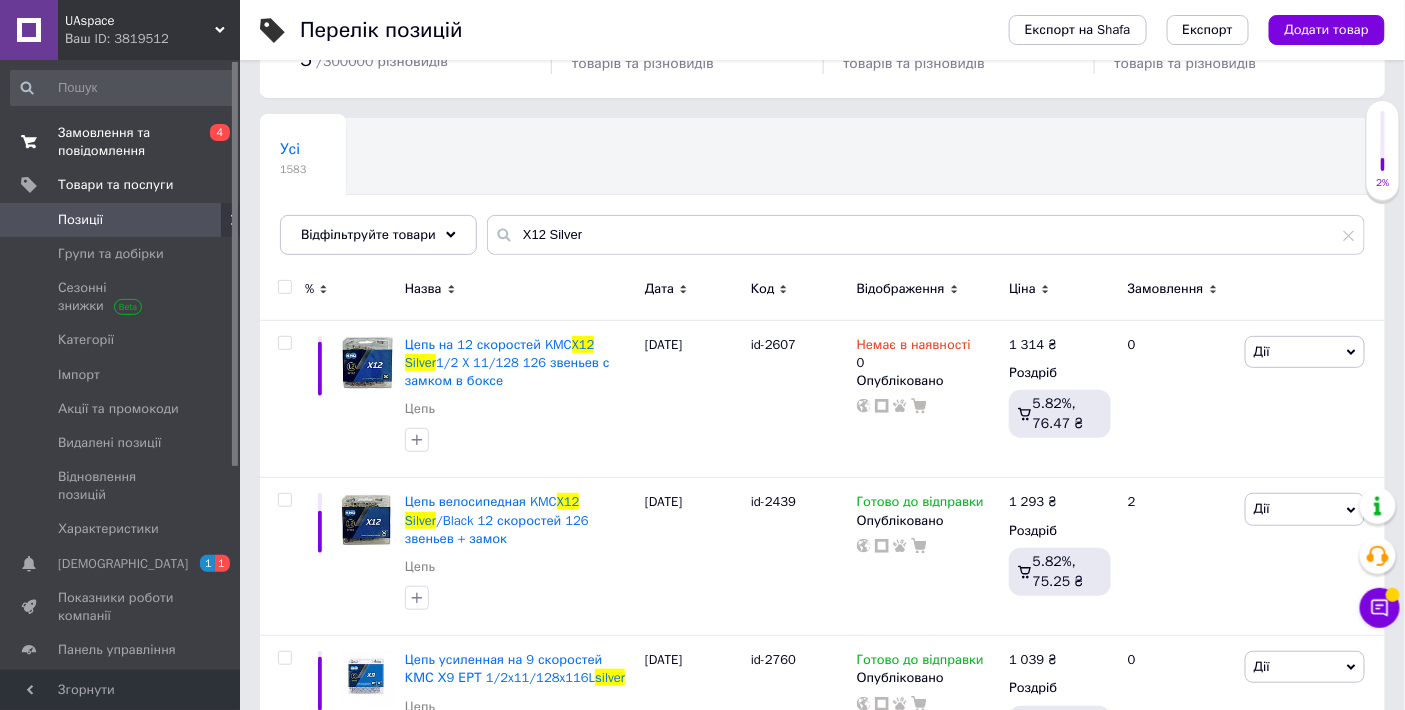 click on "Замовлення та повідомлення" at bounding box center [121, 142] 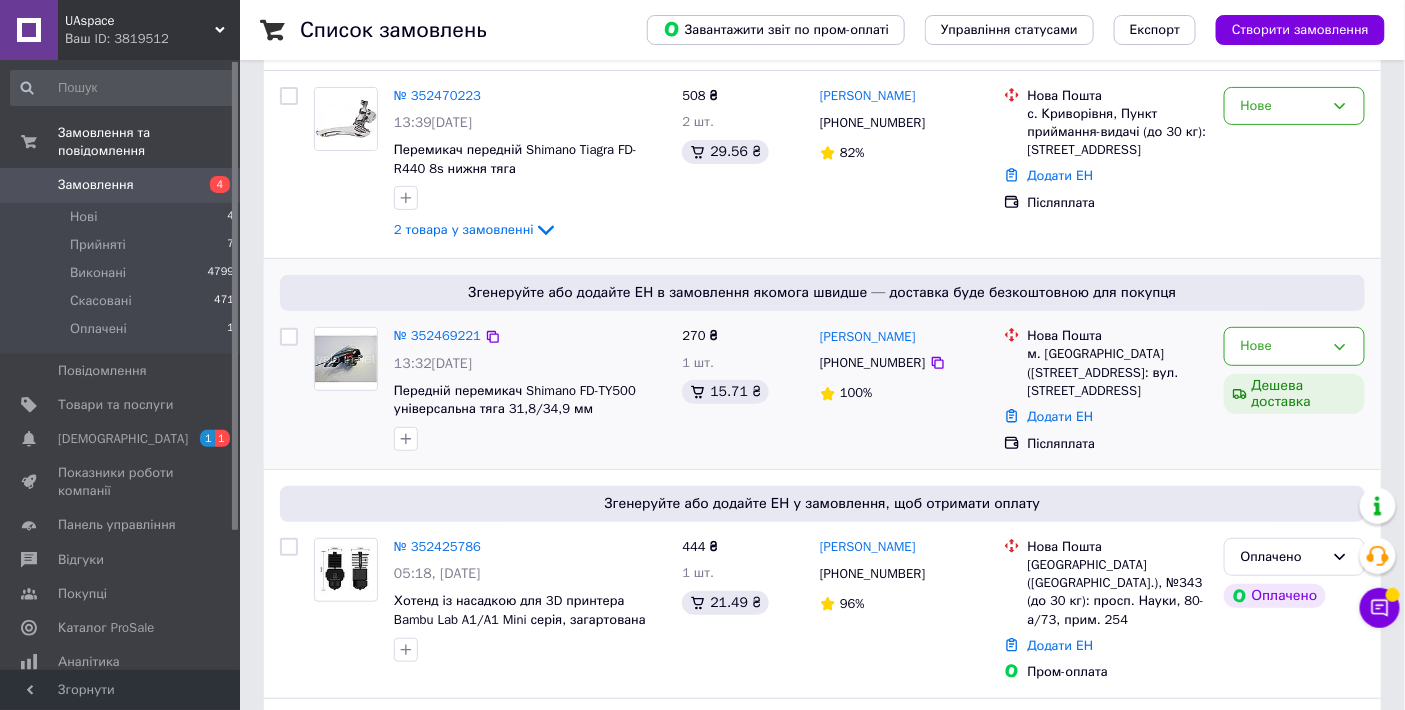 scroll, scrollTop: 111, scrollLeft: 0, axis: vertical 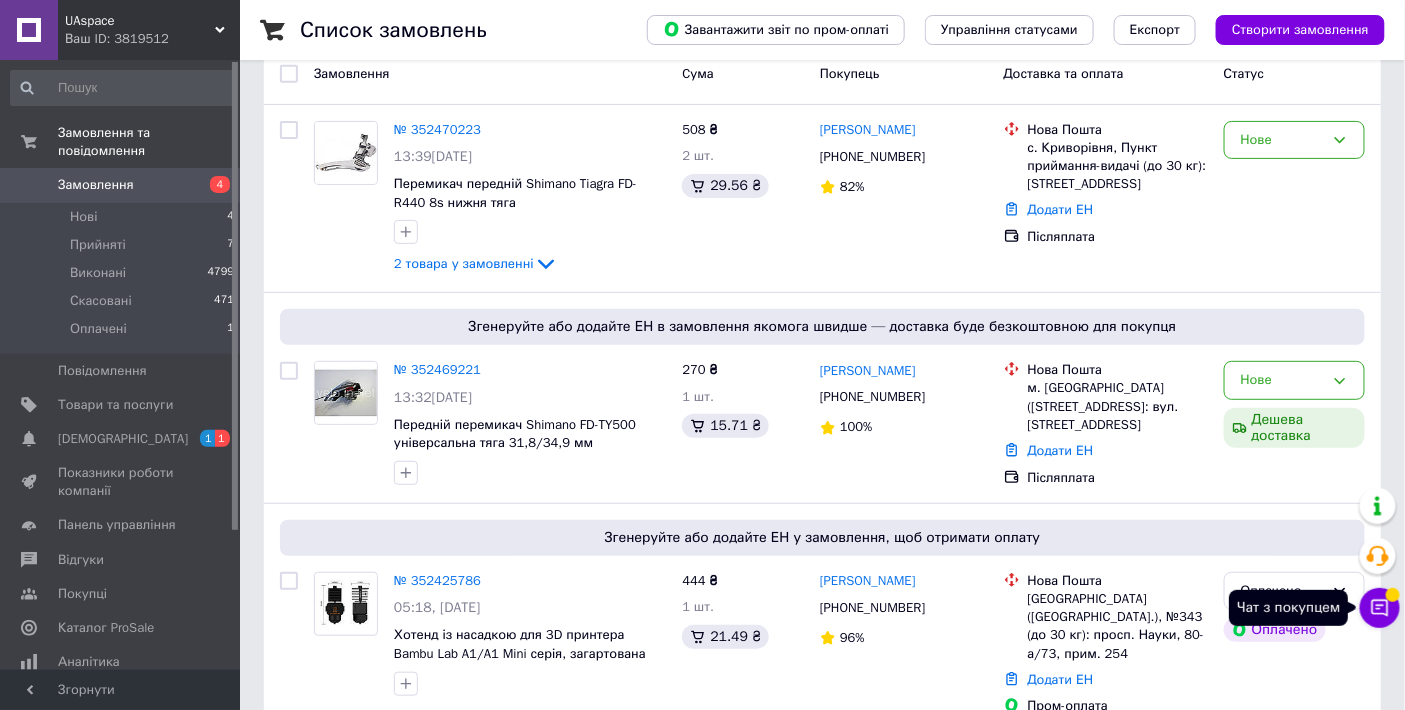 click 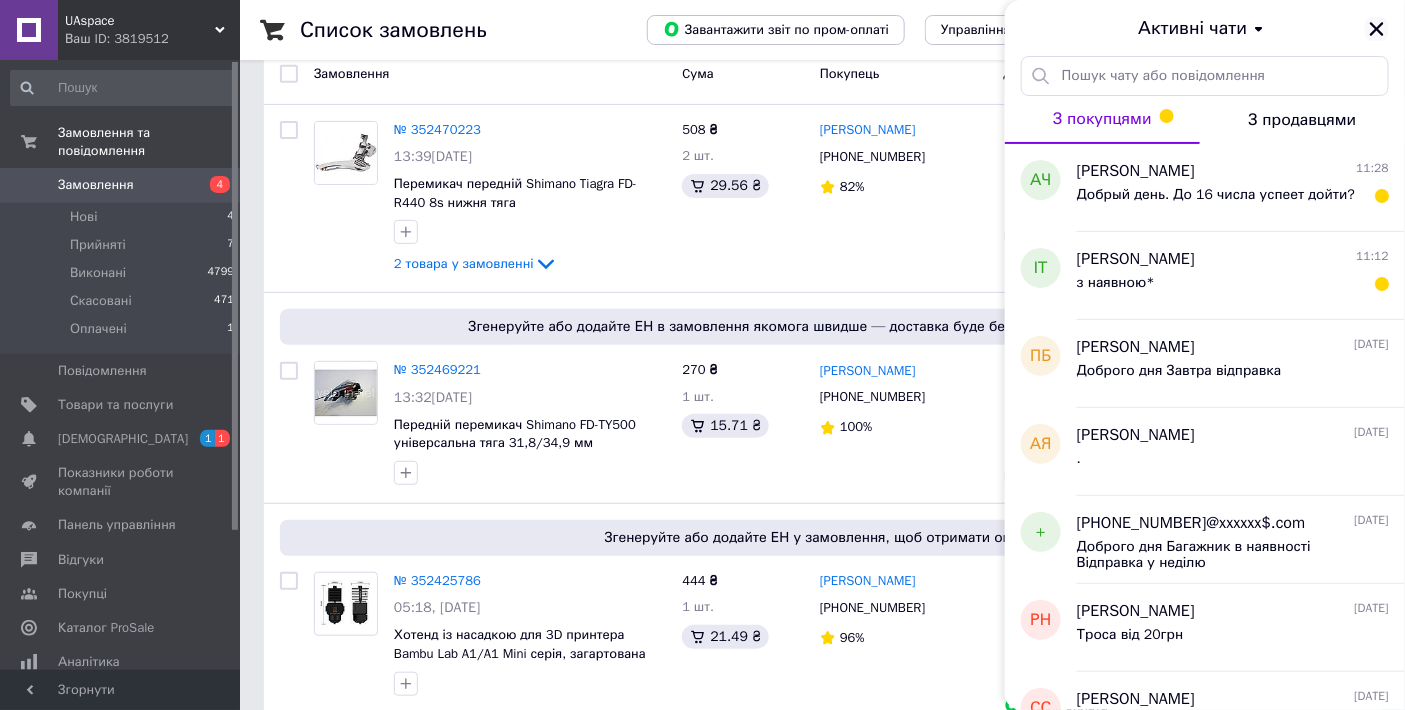 click 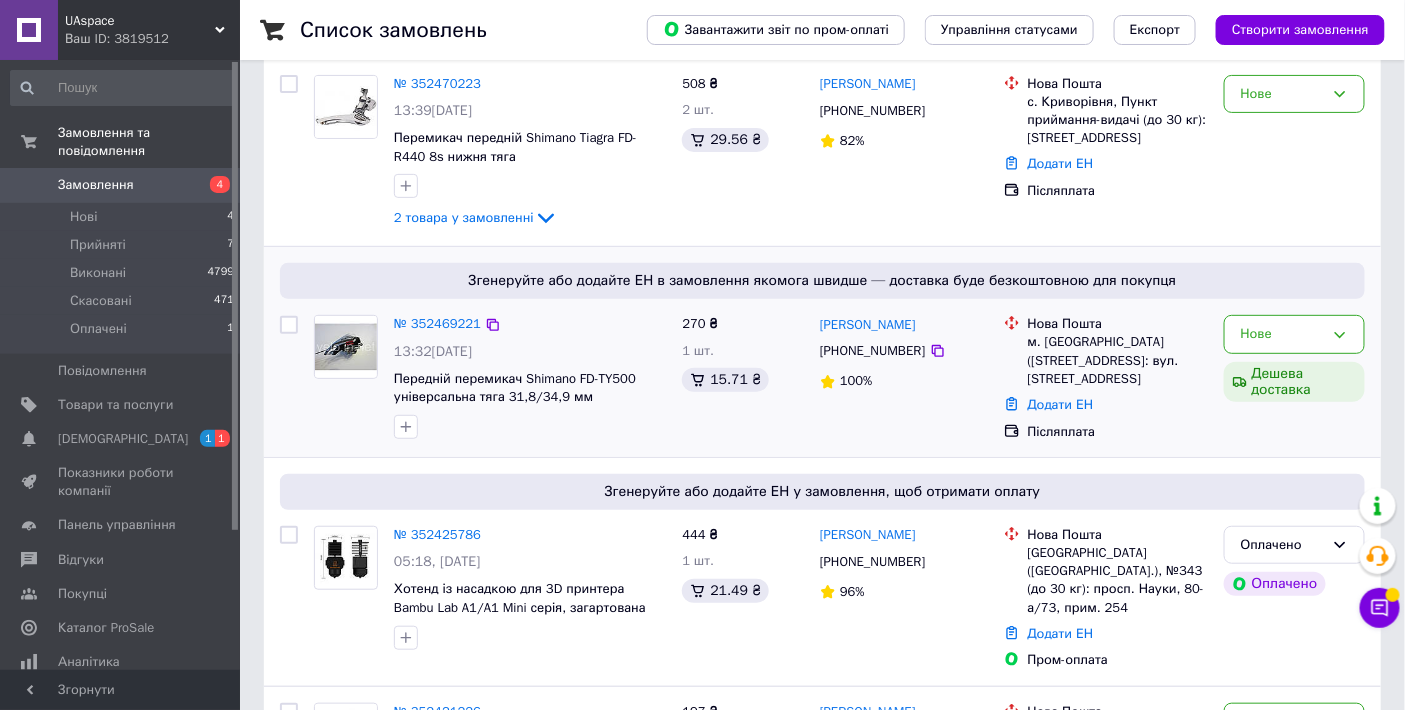 scroll, scrollTop: 111, scrollLeft: 0, axis: vertical 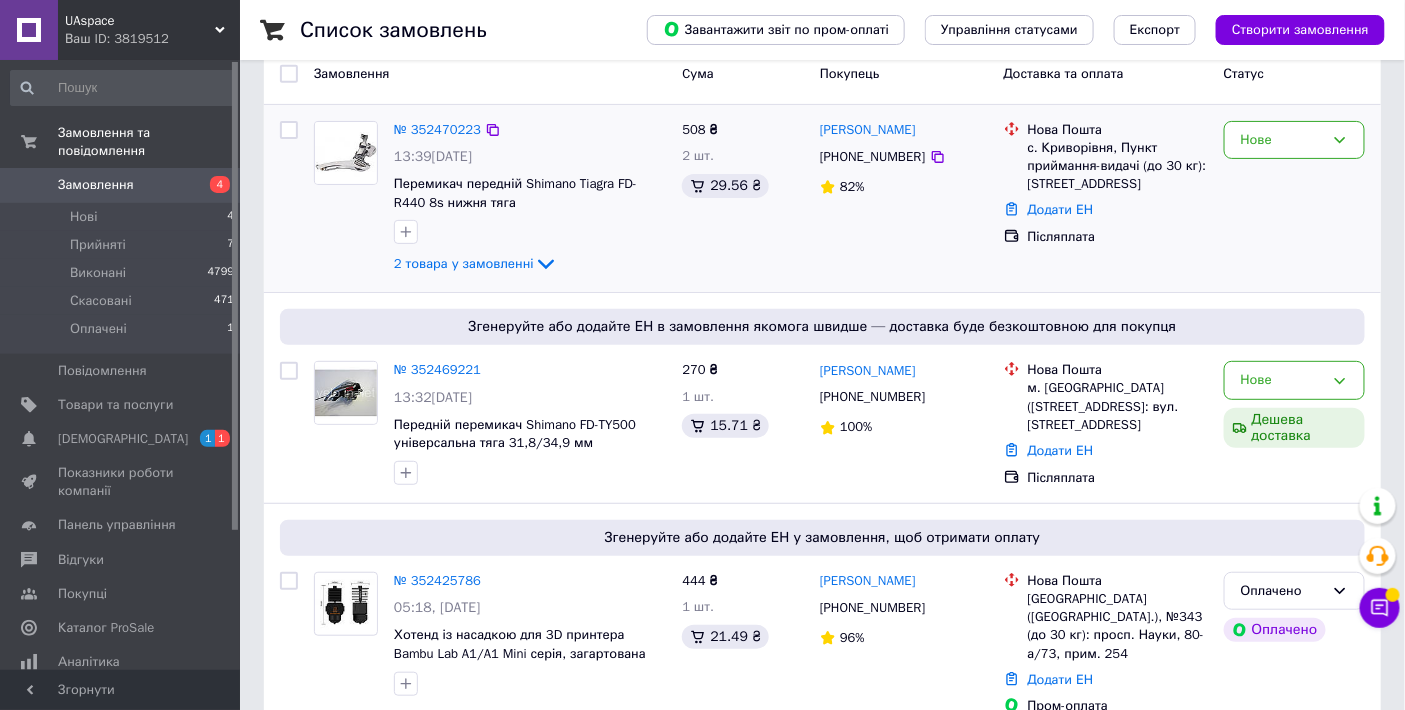 click on "№ 352470223 13:39[DATE] Перемикач передній Shimano Tiagra FD-R440 8s нижня тяга 2 товара у замовленні" at bounding box center (530, 199) 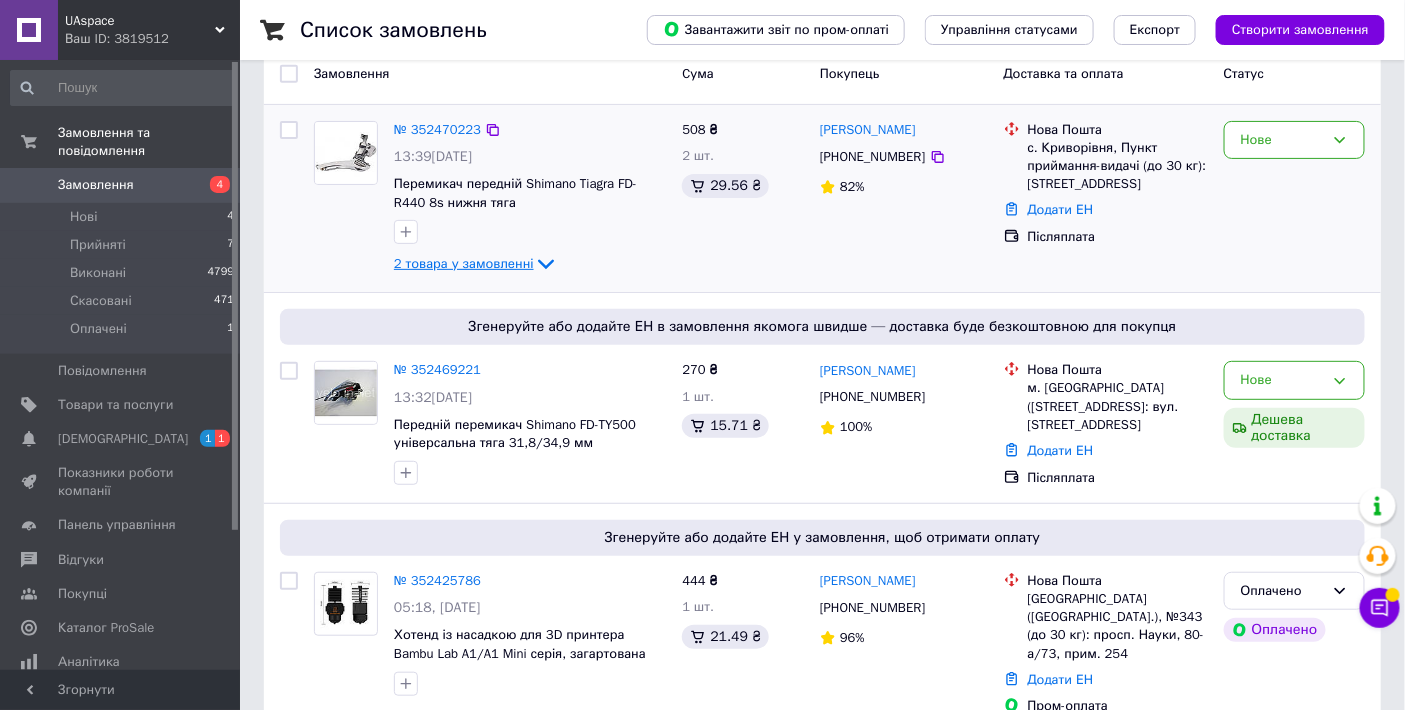 click 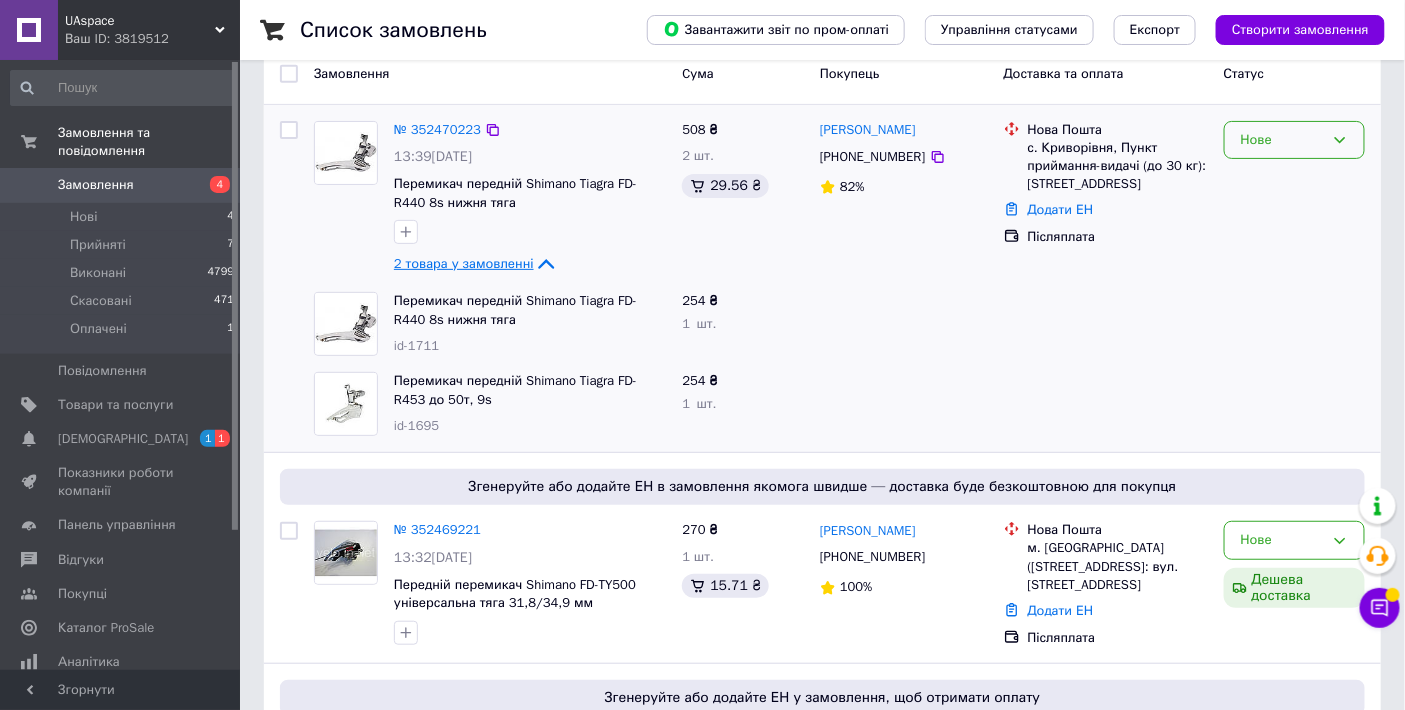 click on "Нове" at bounding box center (1282, 140) 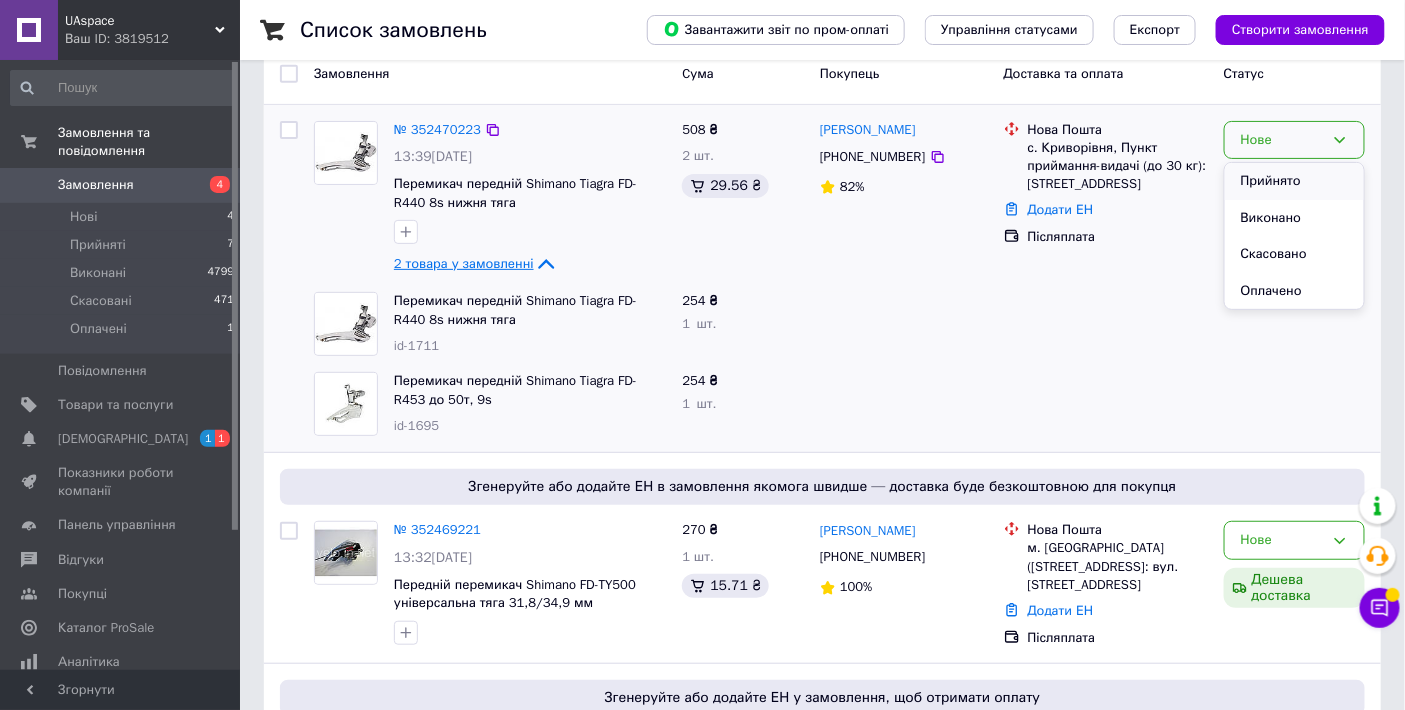 click on "Прийнято" at bounding box center [1294, 181] 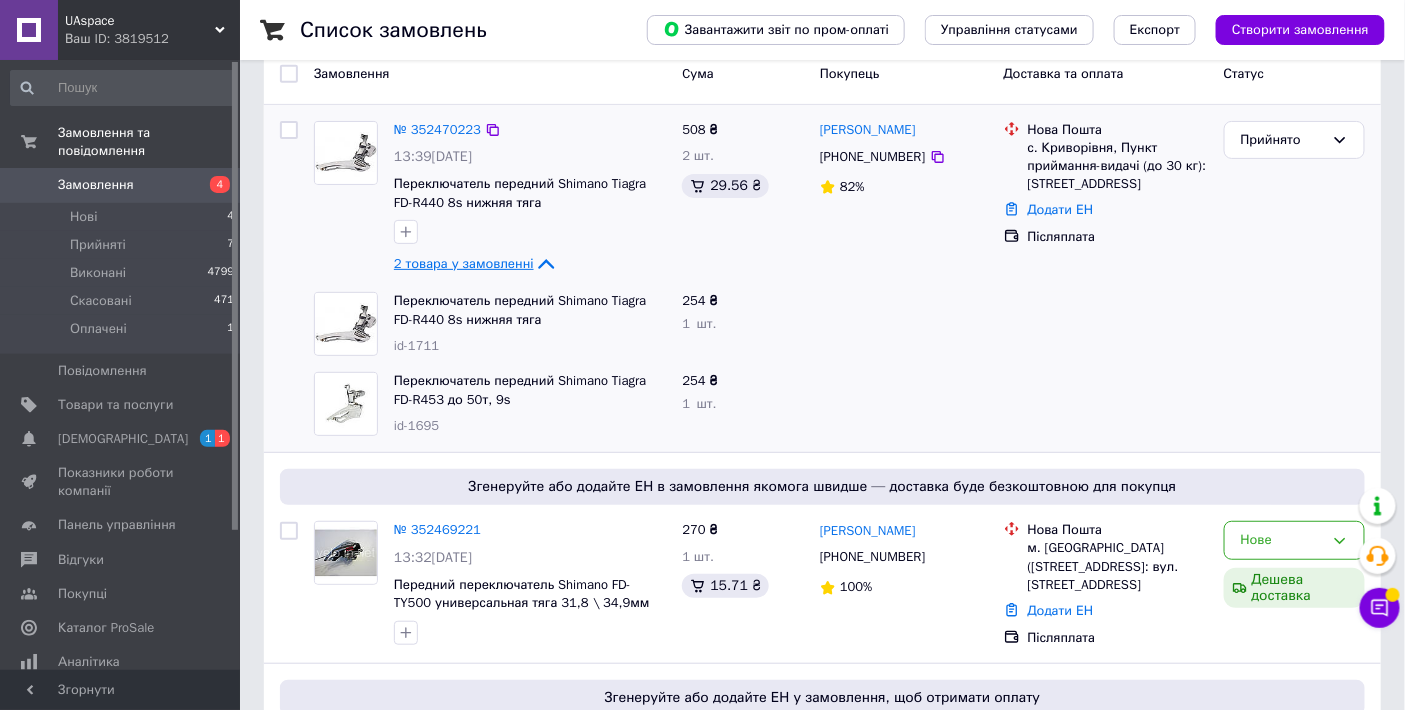 click 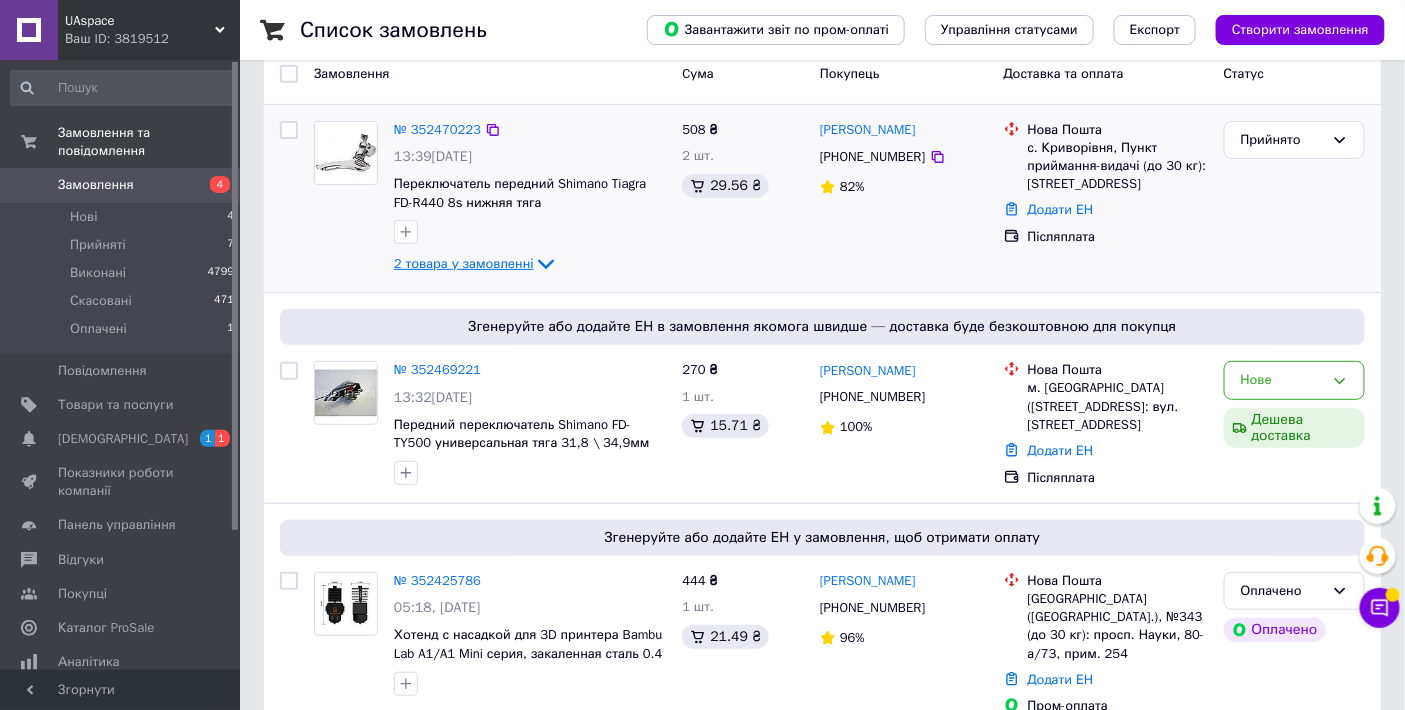 click on "2 товара у замовленні" at bounding box center (464, 263) 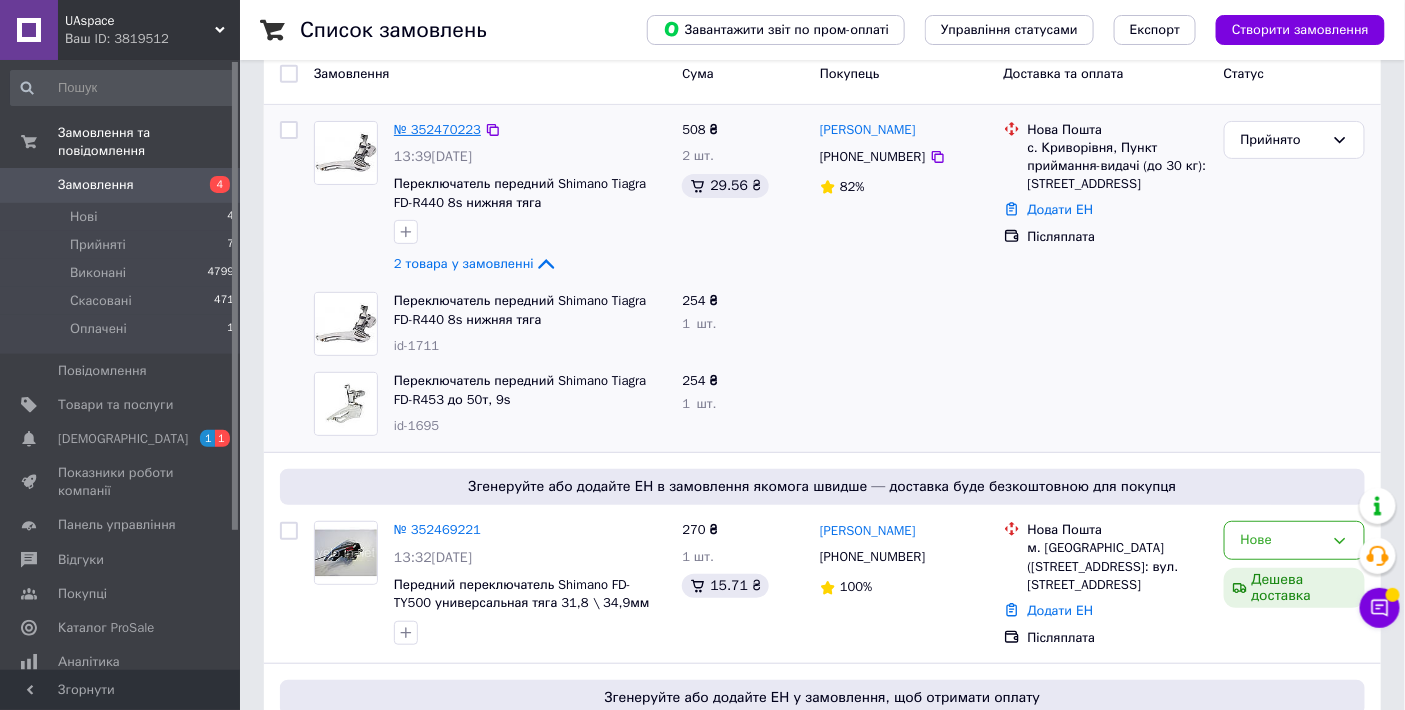 click on "№ 352470223" at bounding box center (437, 129) 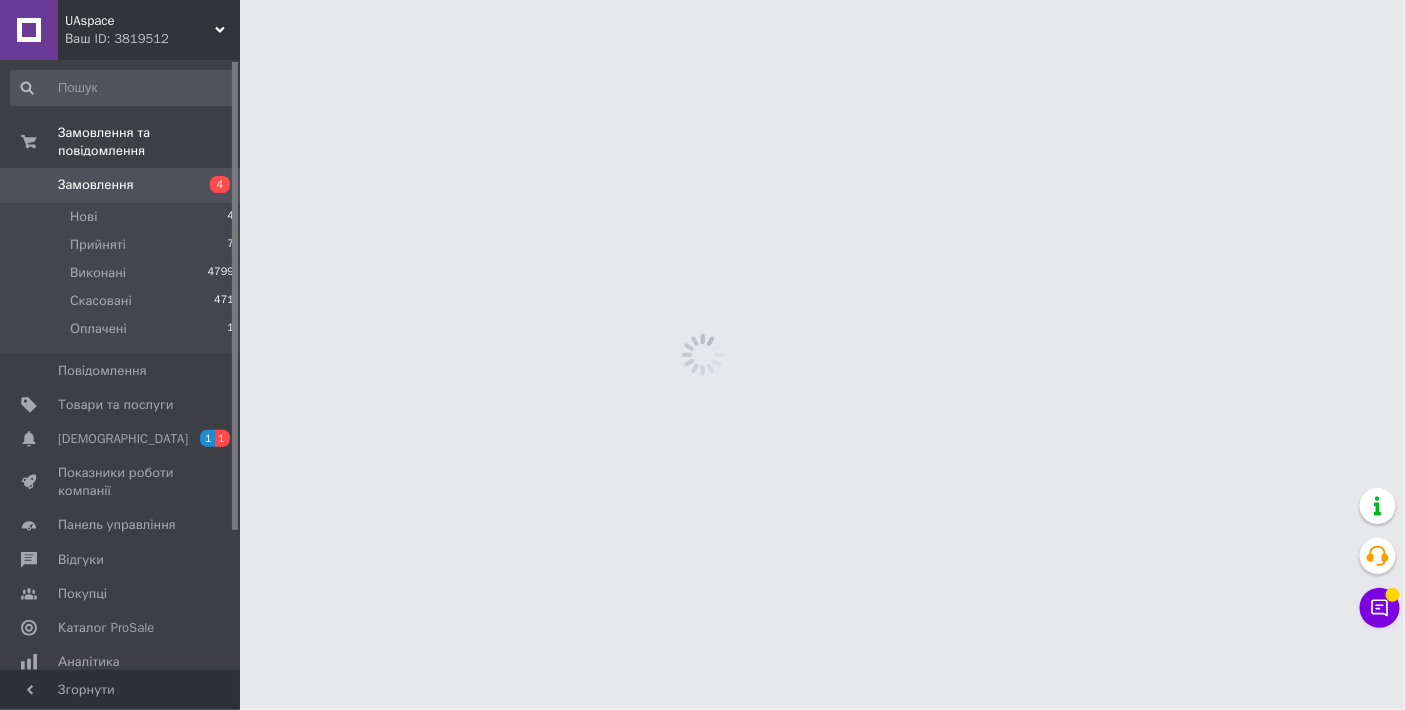 scroll, scrollTop: 0, scrollLeft: 0, axis: both 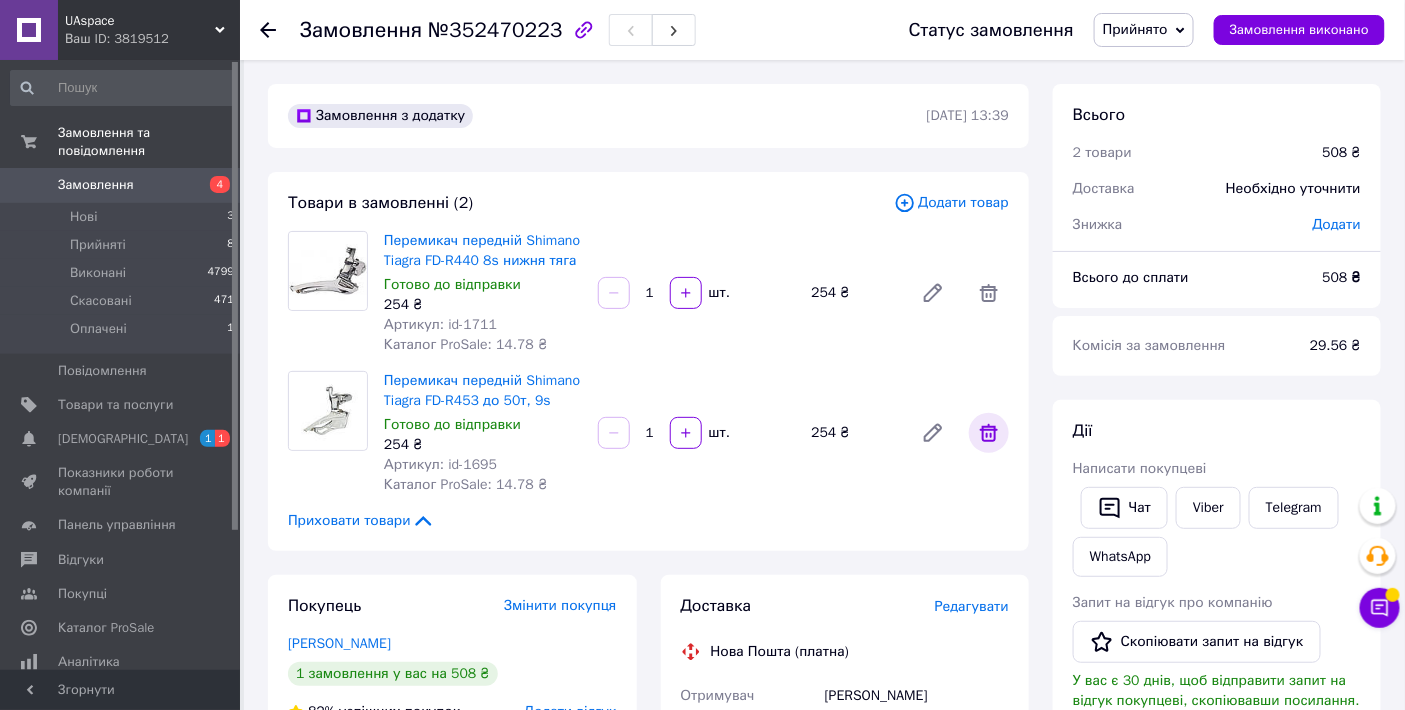 click 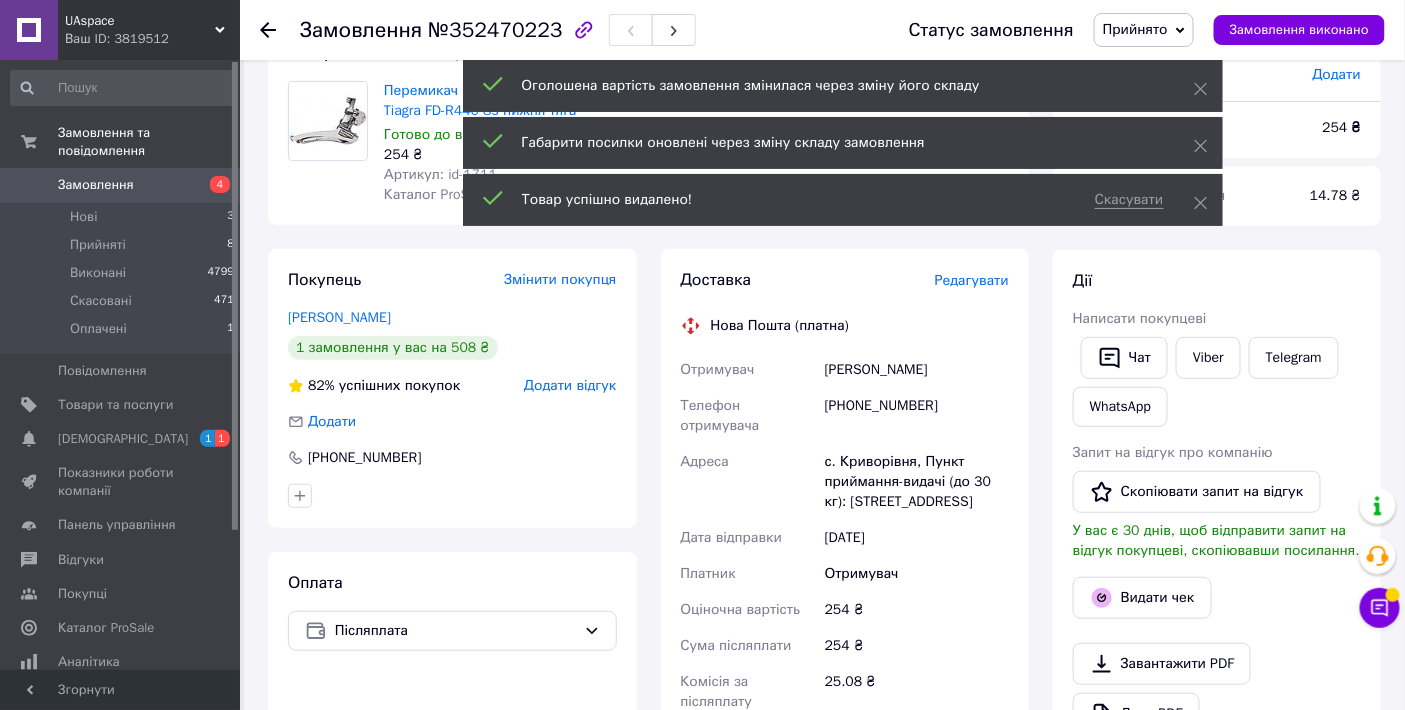 scroll, scrollTop: 0, scrollLeft: 0, axis: both 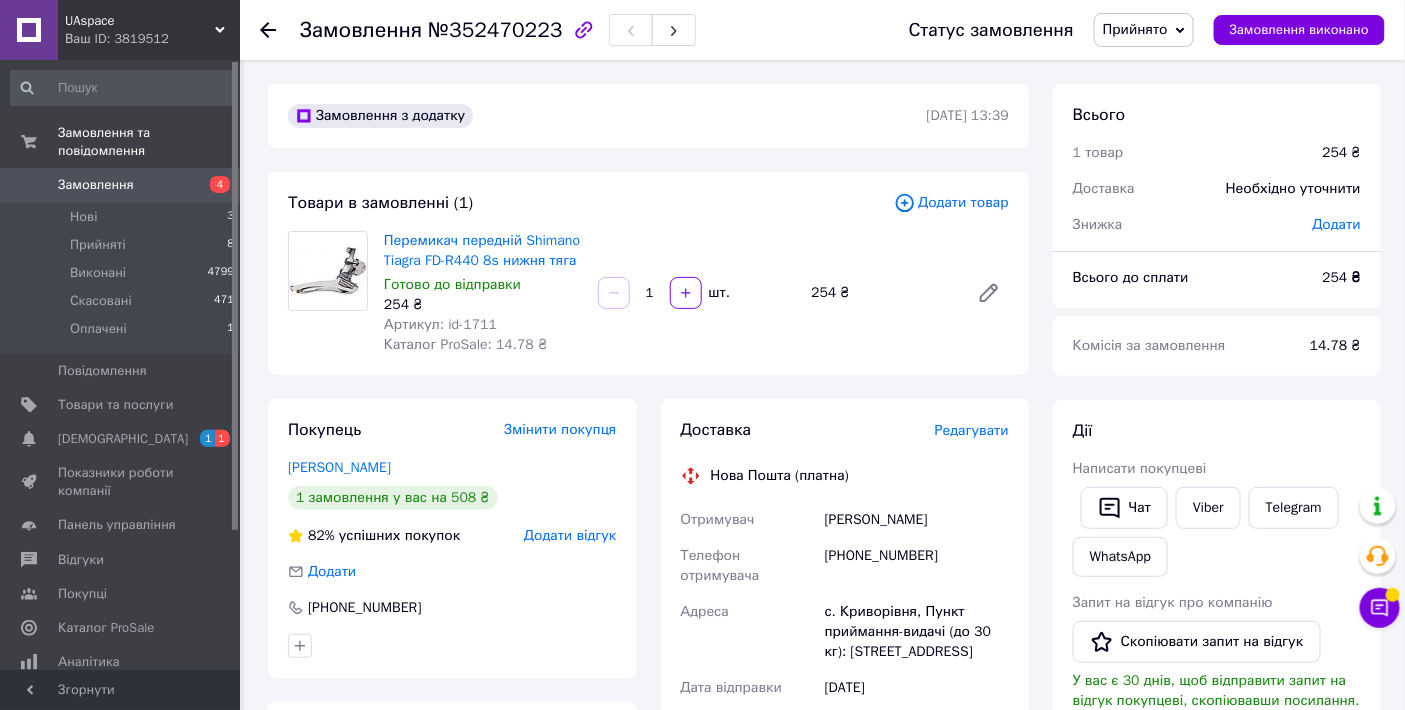 click on "[PHONE_NUMBER]" at bounding box center [917, 566] 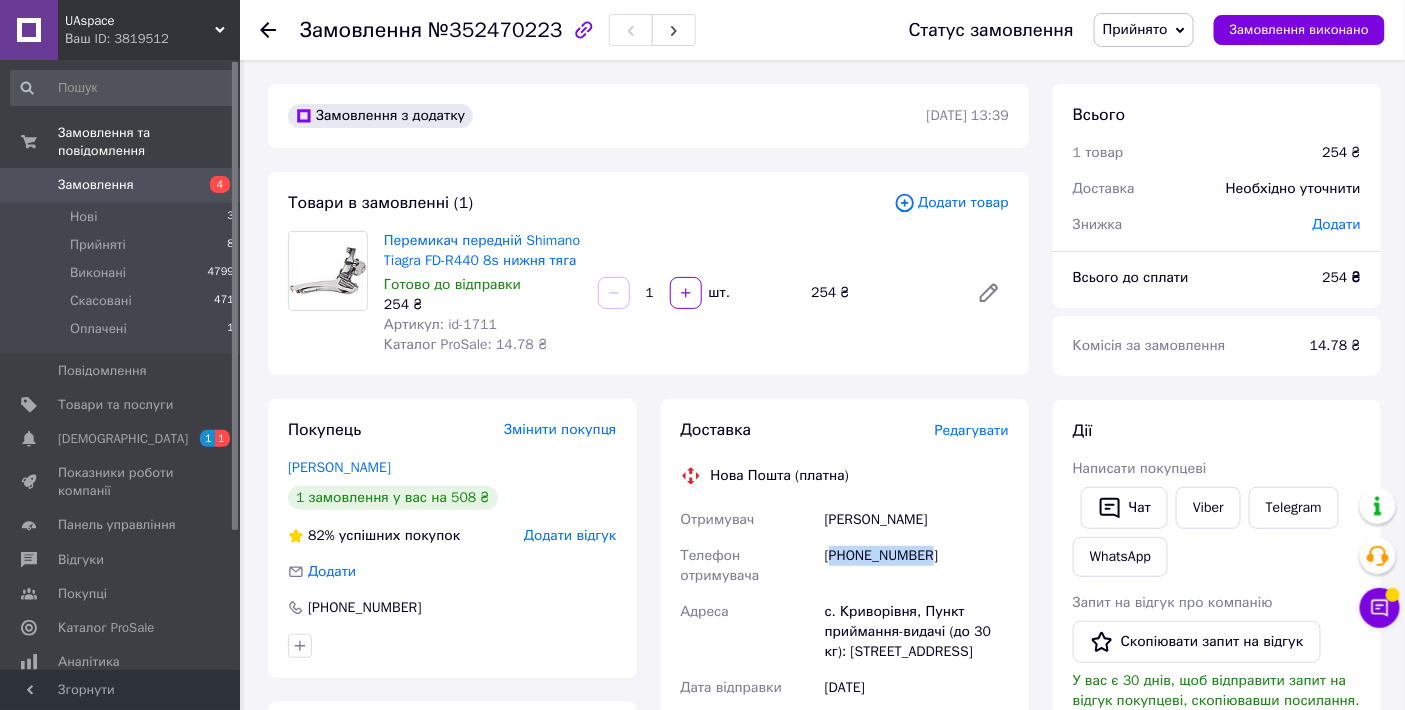 click on "[PHONE_NUMBER]" at bounding box center [917, 566] 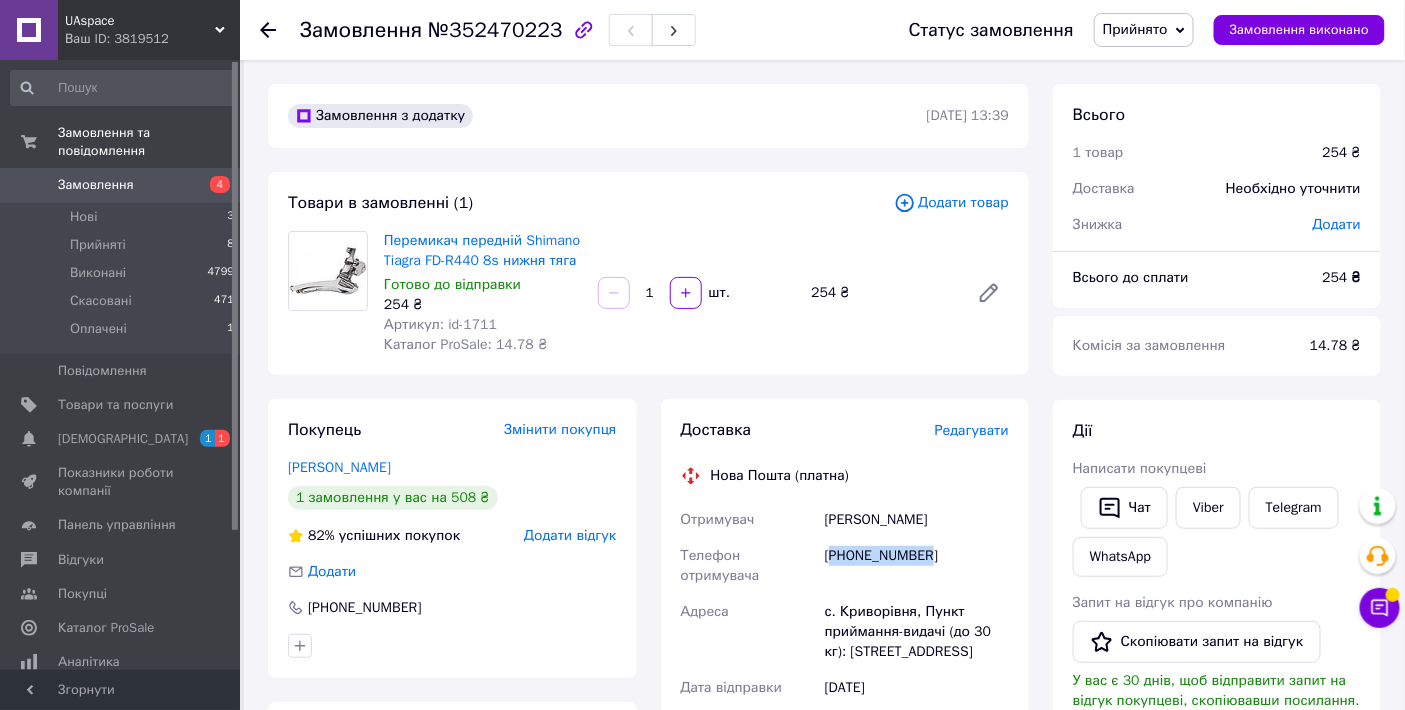 copy on "380983879022" 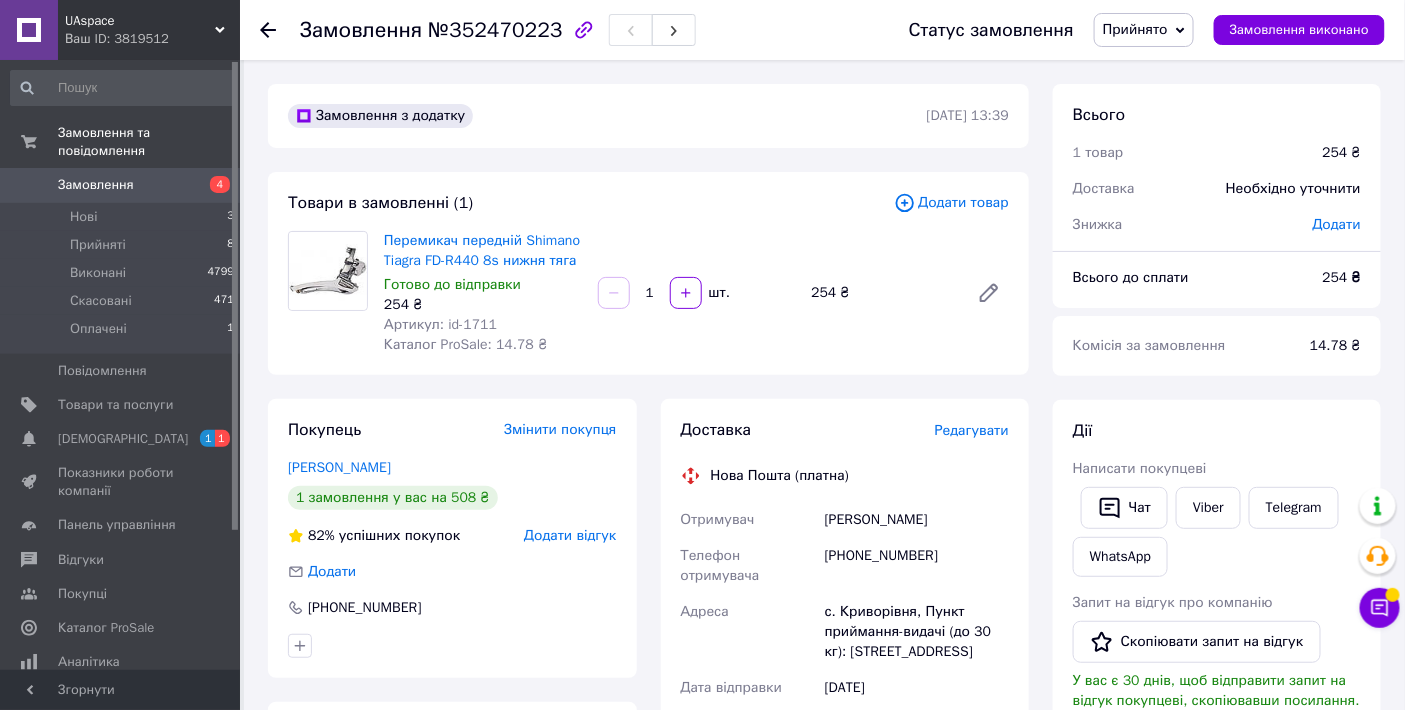 click 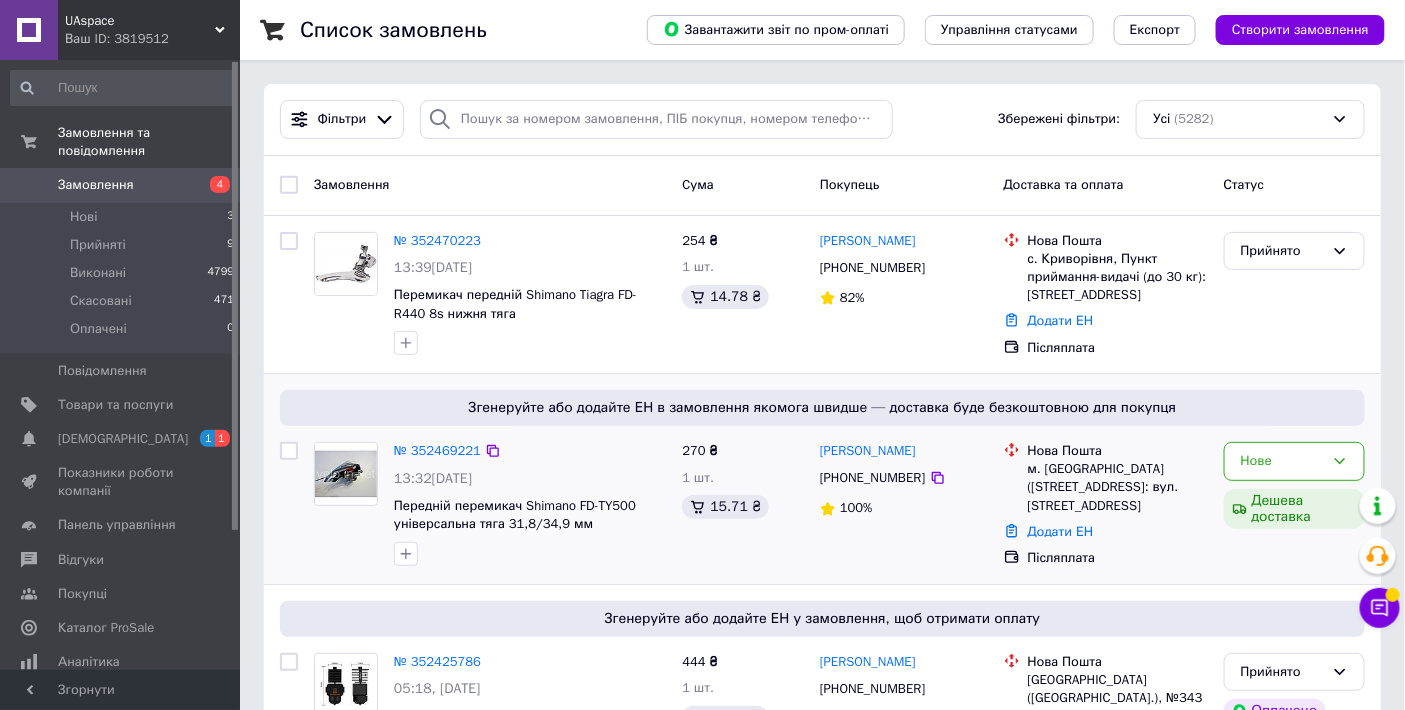 scroll, scrollTop: 222, scrollLeft: 0, axis: vertical 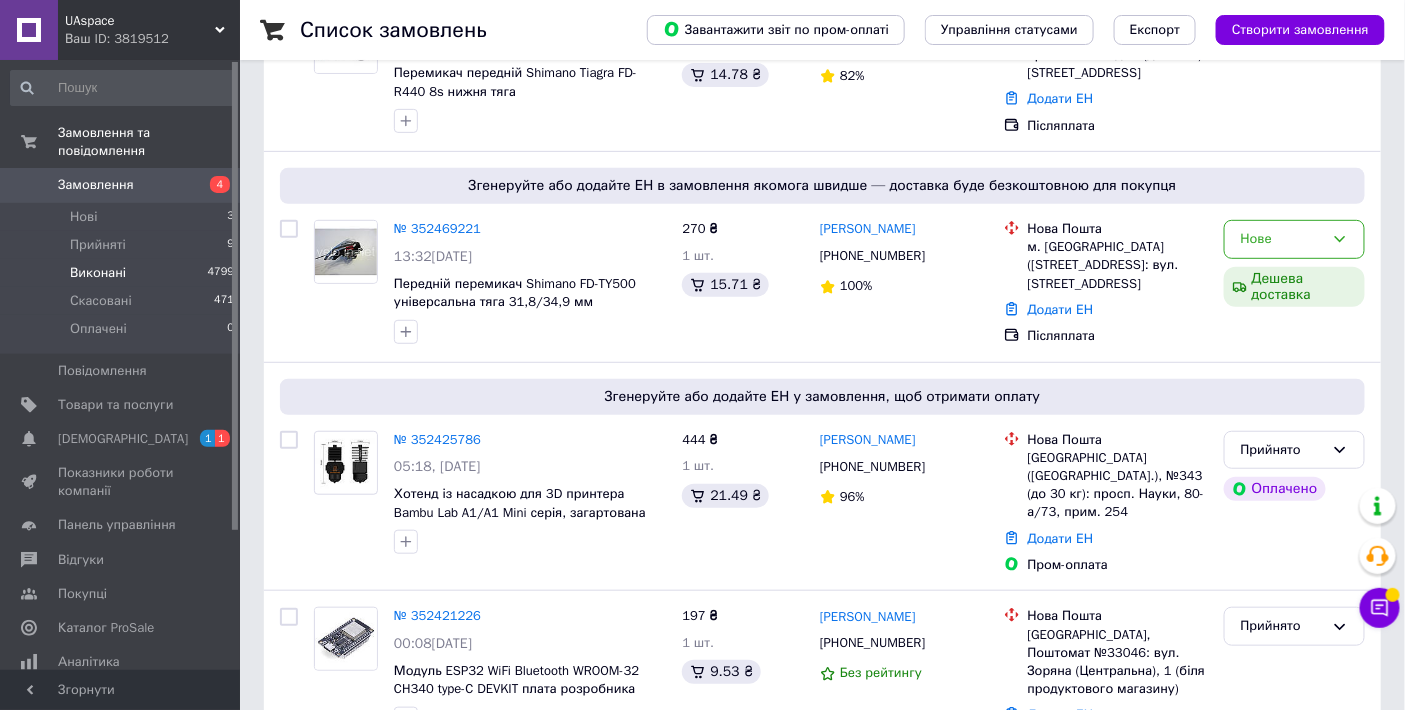 click on "Виконані" at bounding box center (98, 273) 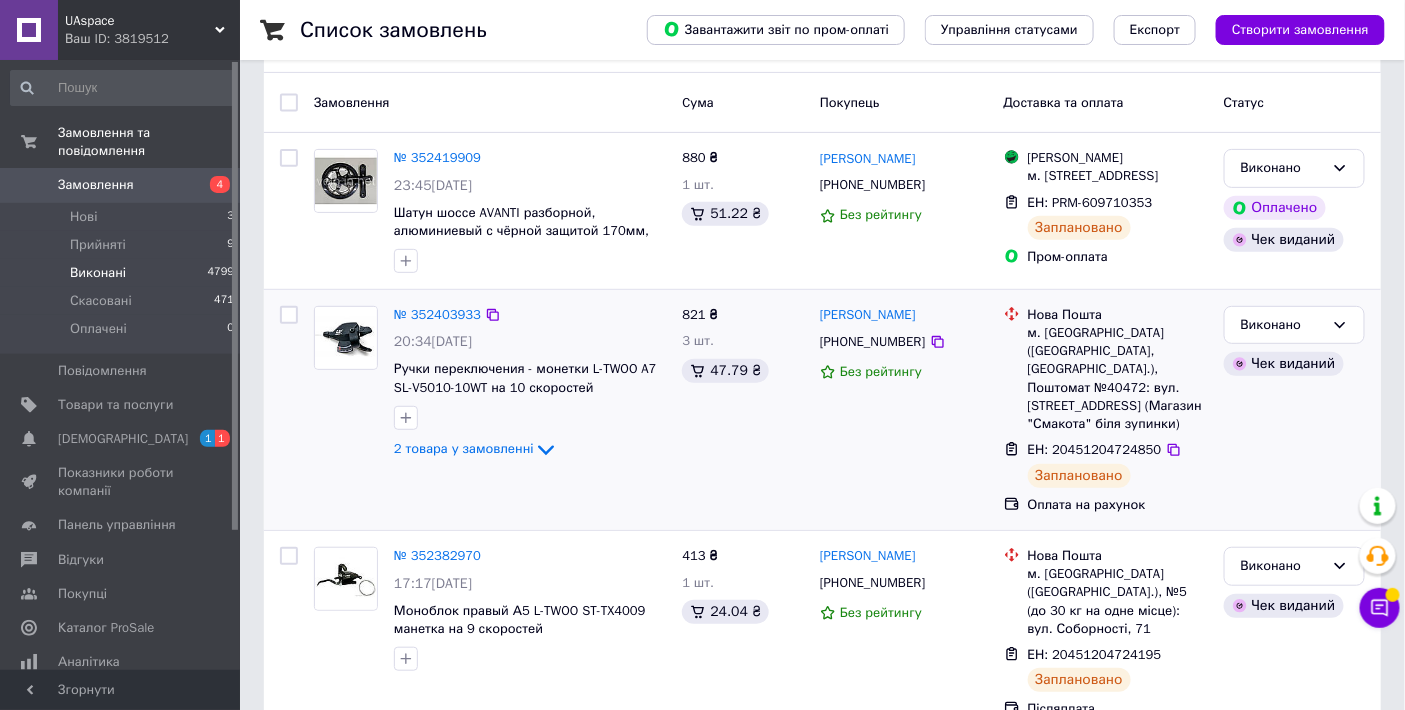 scroll, scrollTop: 0, scrollLeft: 0, axis: both 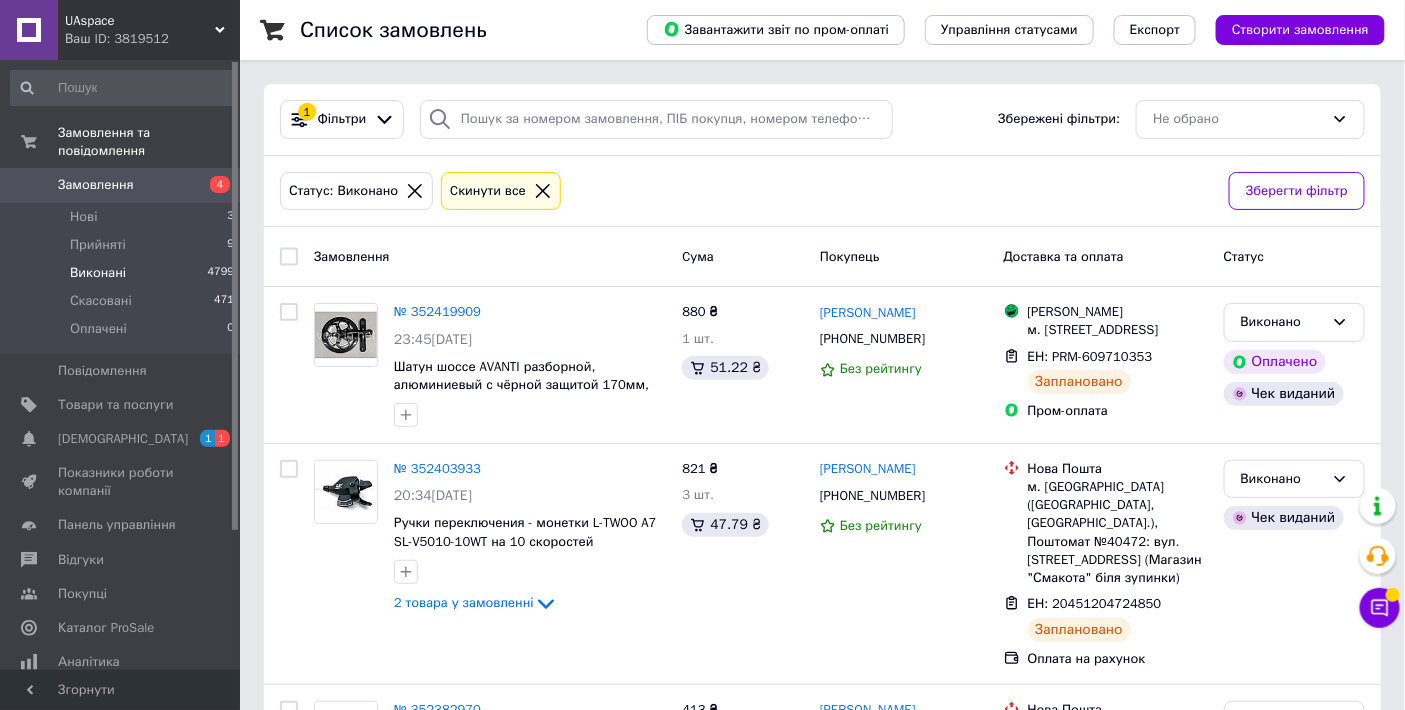 drag, startPoint x: 127, startPoint y: 173, endPoint x: 148, endPoint y: 162, distance: 23.70654 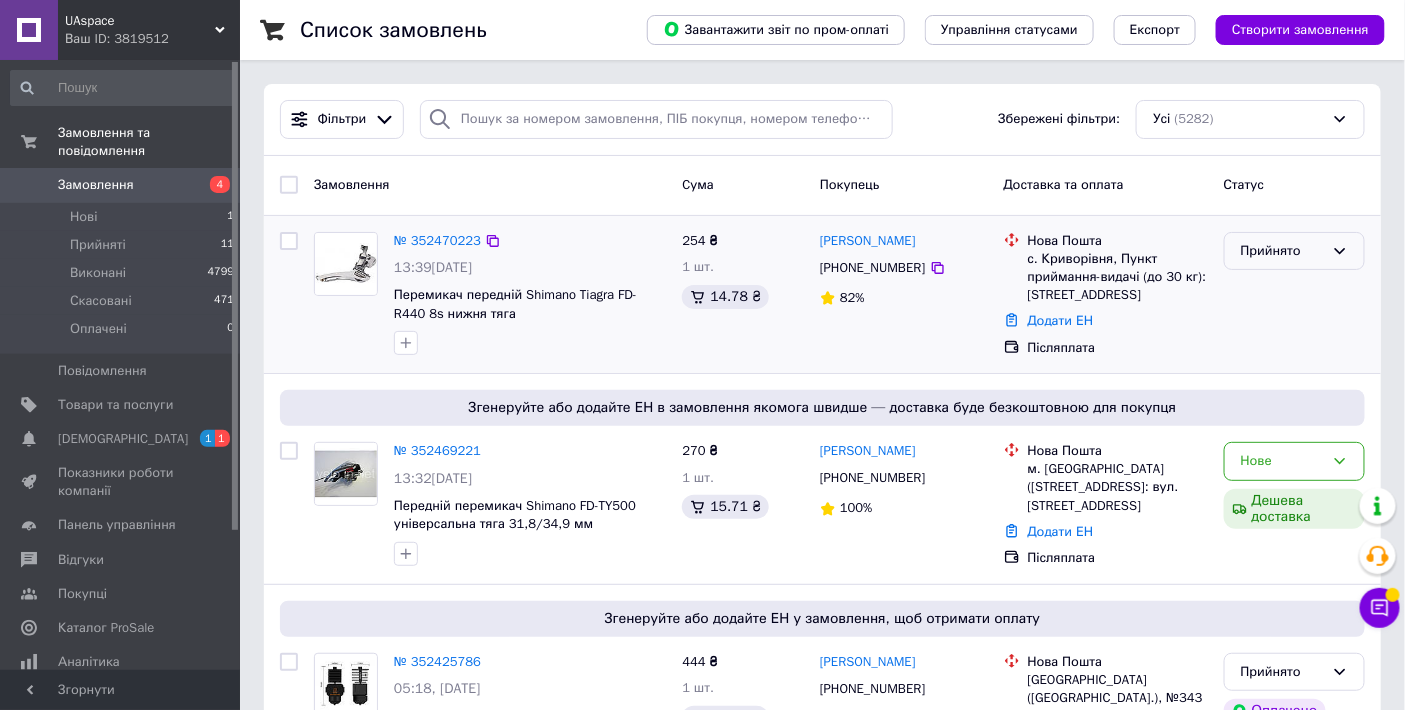 click on "Прийнято" at bounding box center [1282, 251] 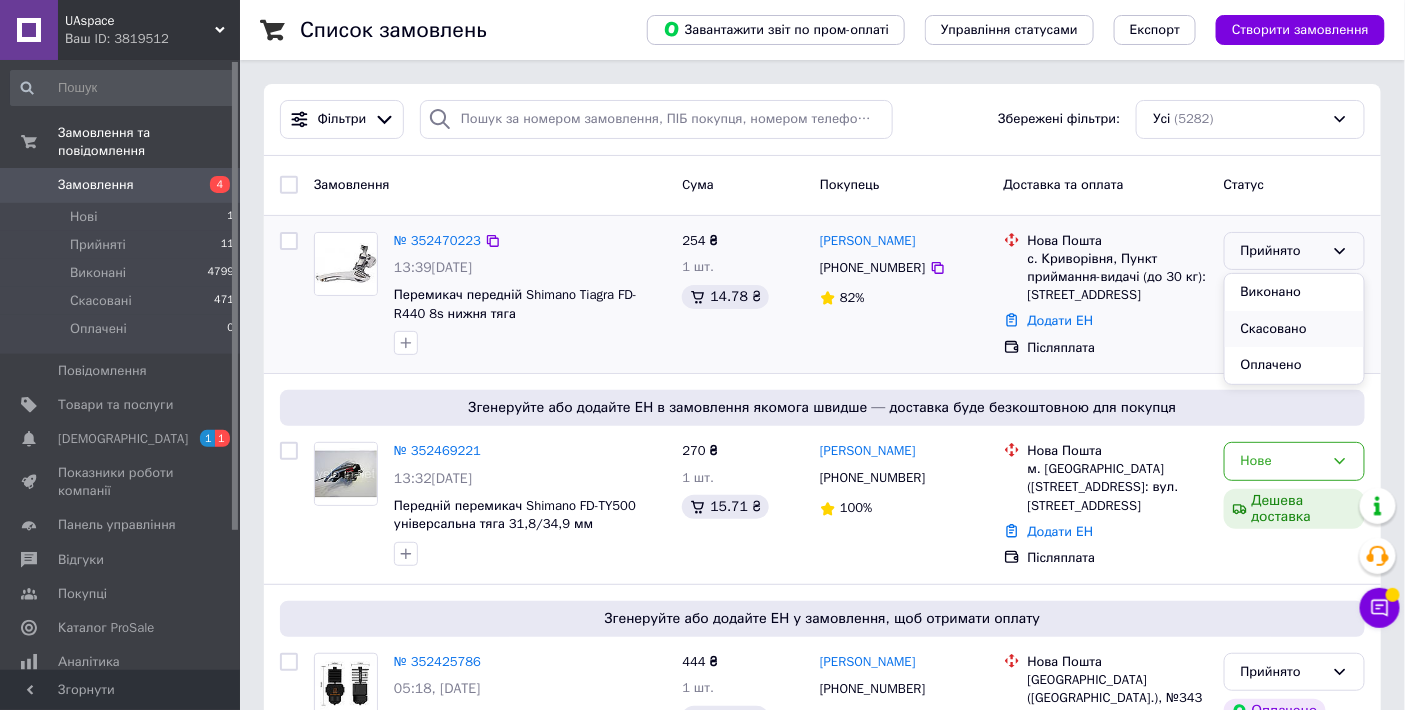click on "Скасовано" at bounding box center [1294, 329] 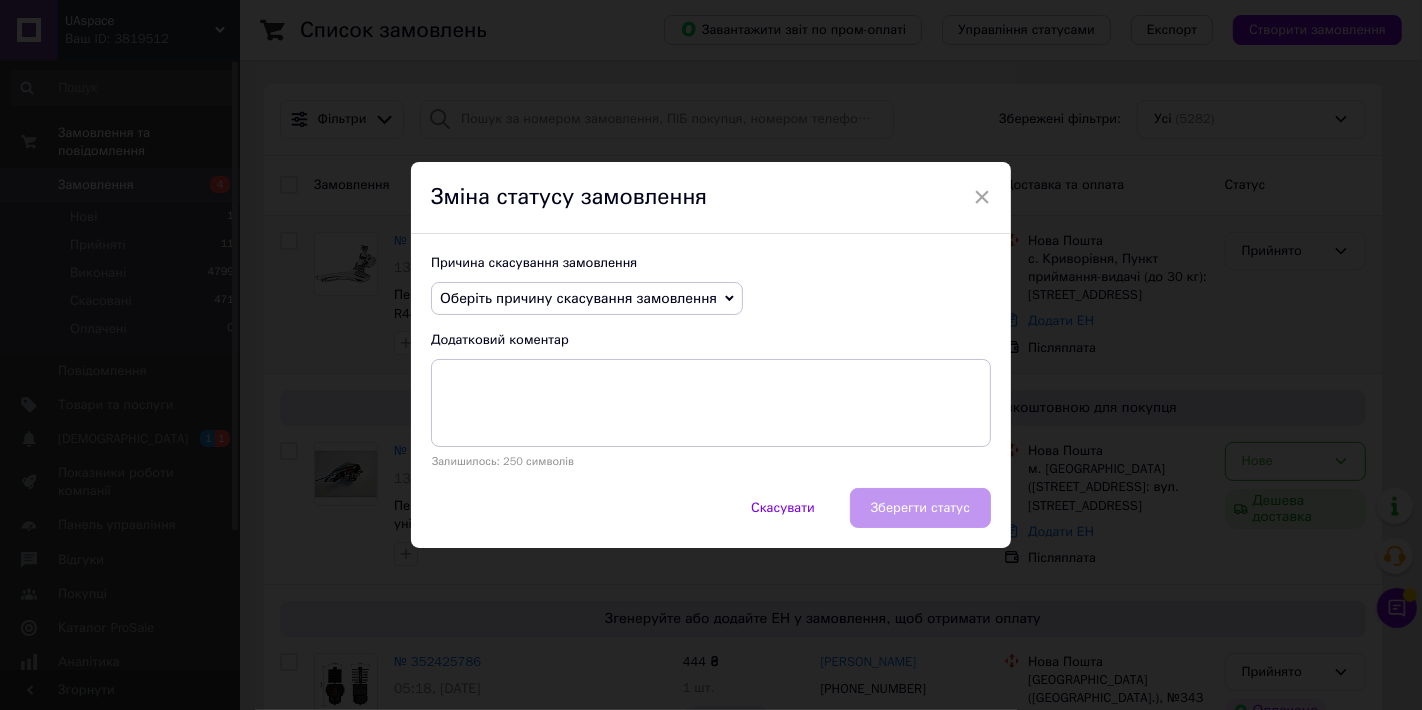 click on "Оберіть причину скасування замовлення" at bounding box center [578, 298] 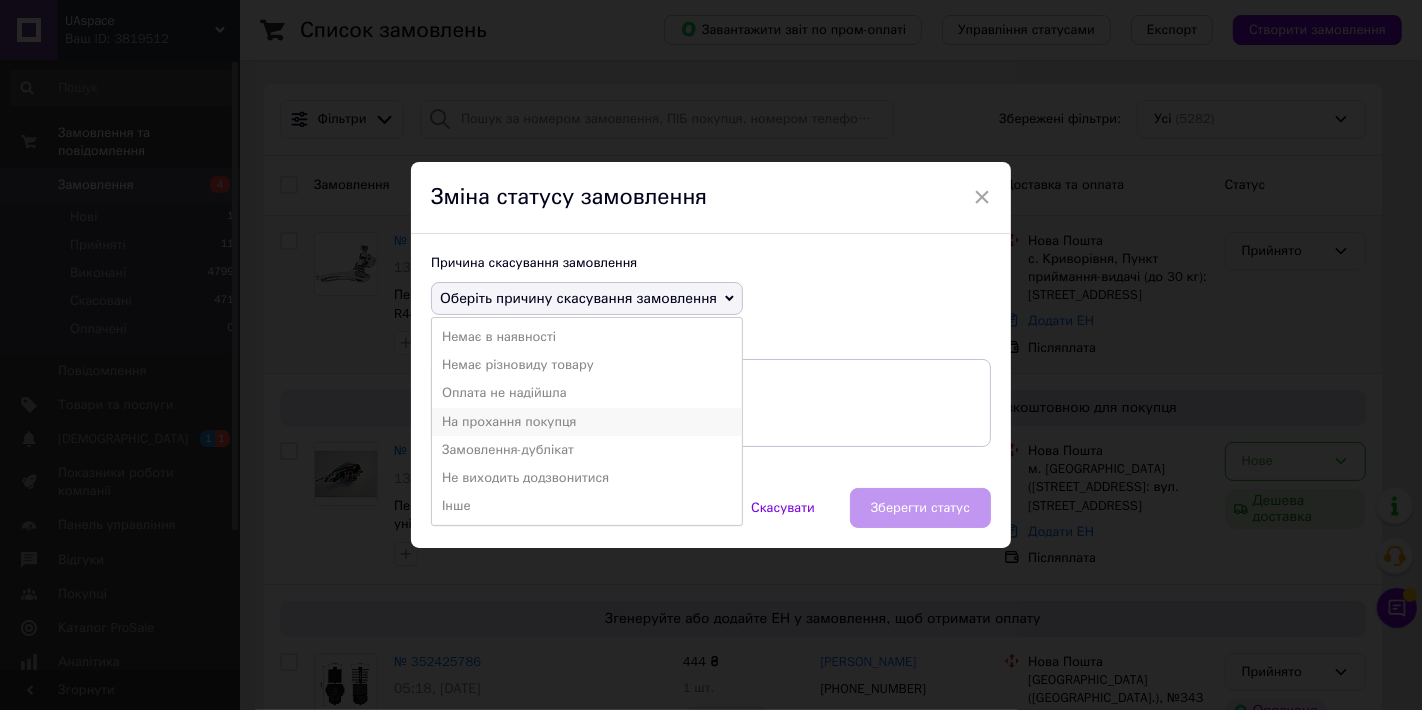 click on "На прохання покупця" at bounding box center (587, 422) 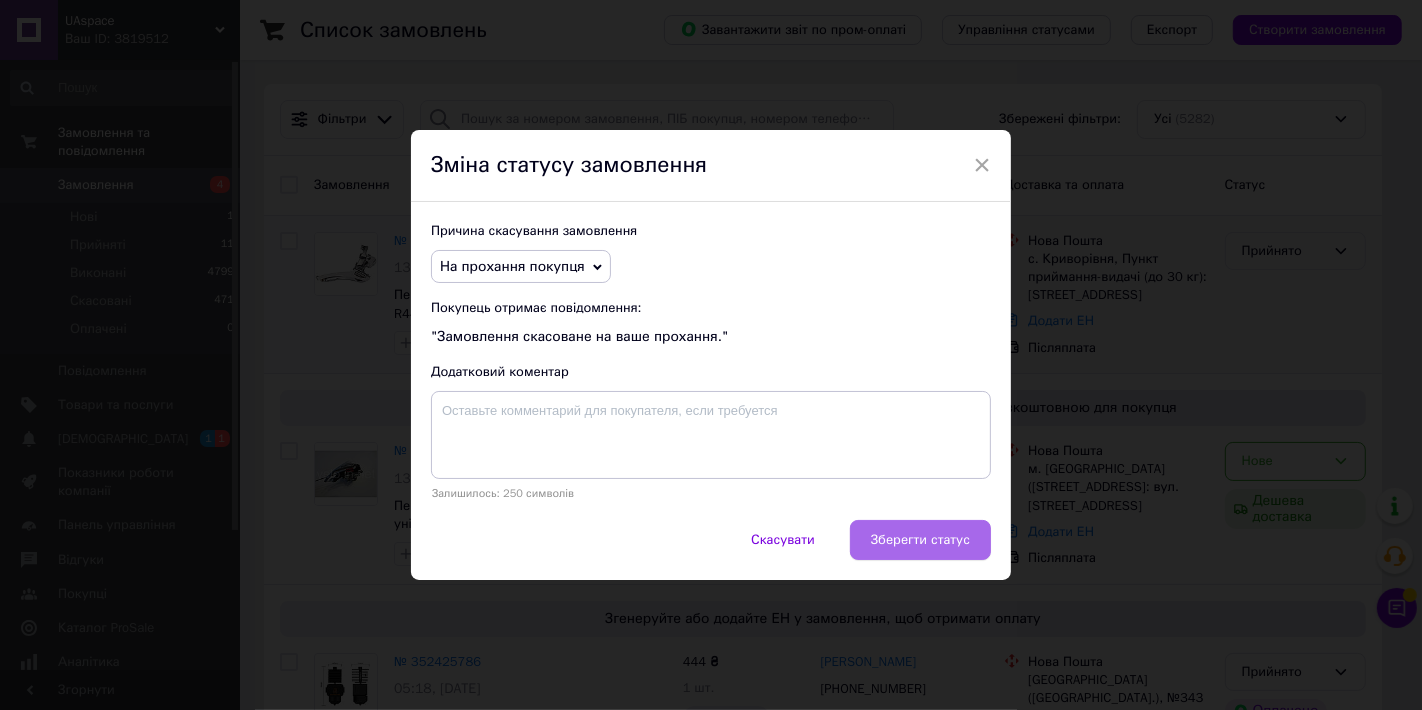 click on "Зберегти статус" at bounding box center [920, 540] 